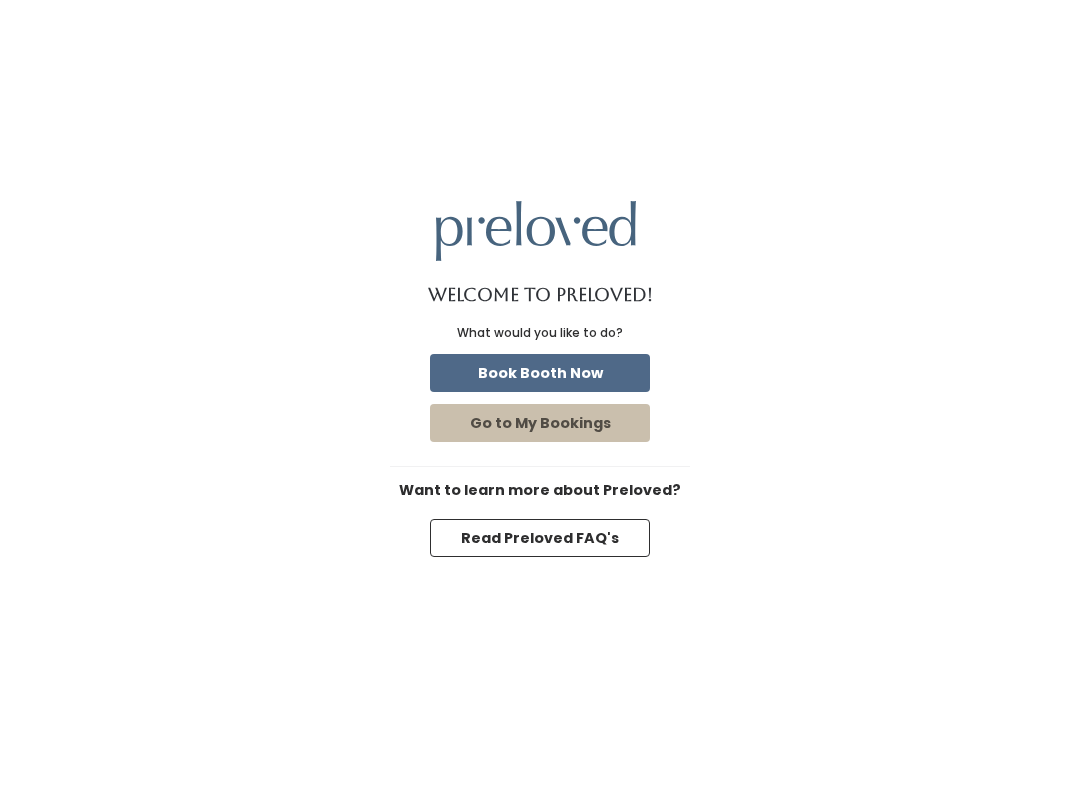 scroll, scrollTop: 0, scrollLeft: 0, axis: both 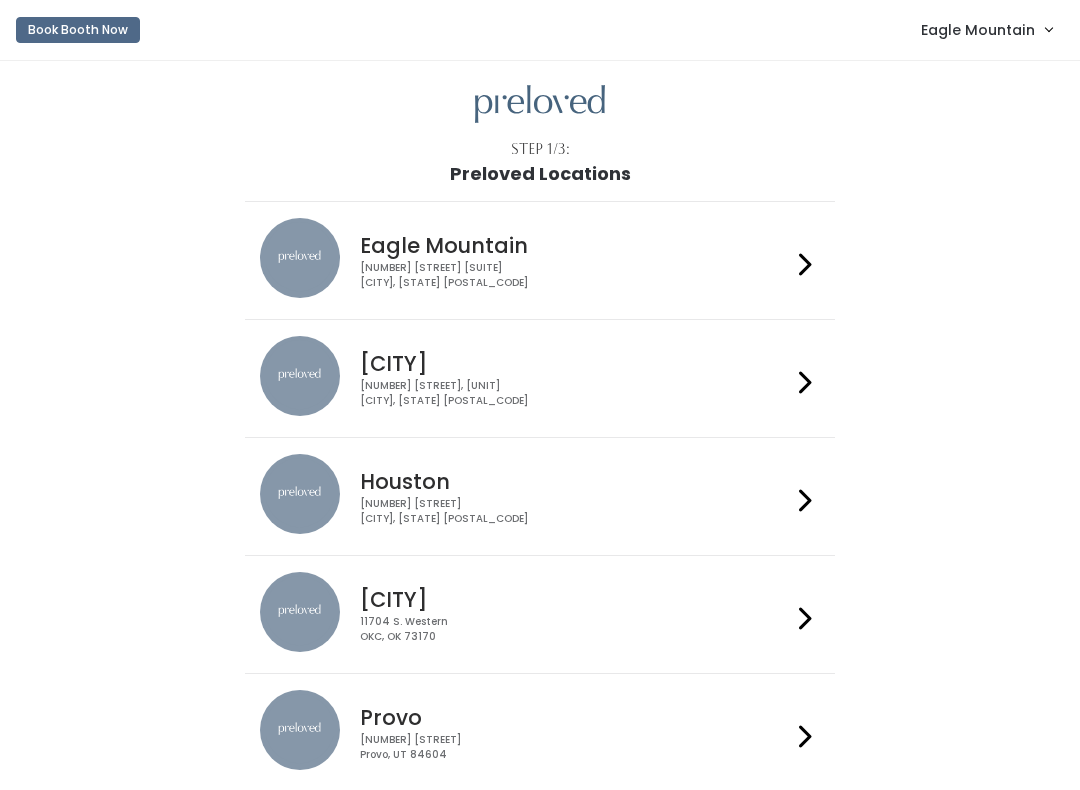 click on "Eagle Mountain" at bounding box center (978, 30) 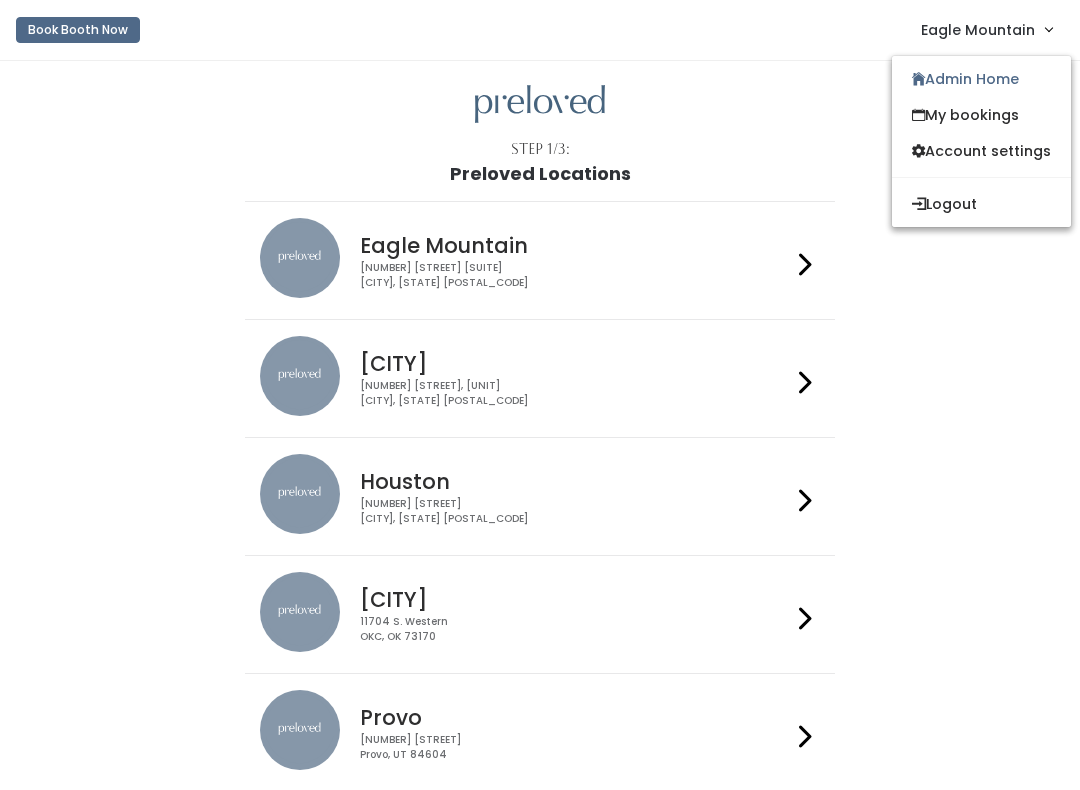 click on "Admin Home" at bounding box center [981, 79] 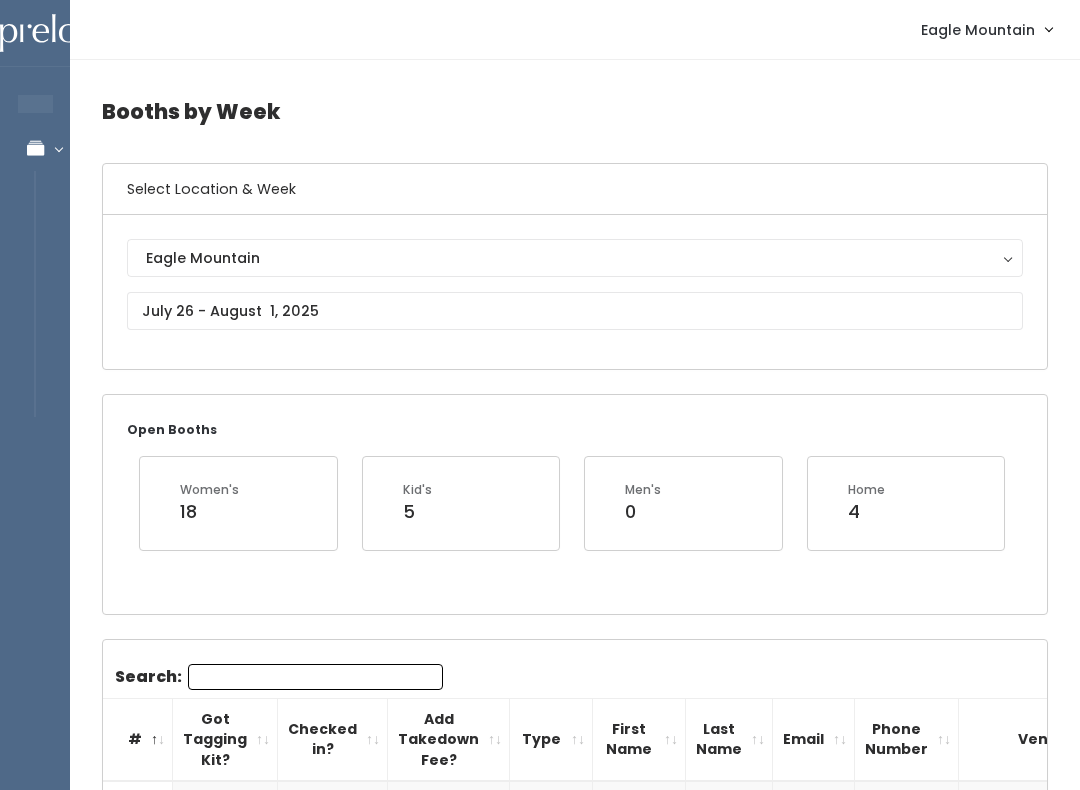 scroll, scrollTop: 0, scrollLeft: 0, axis: both 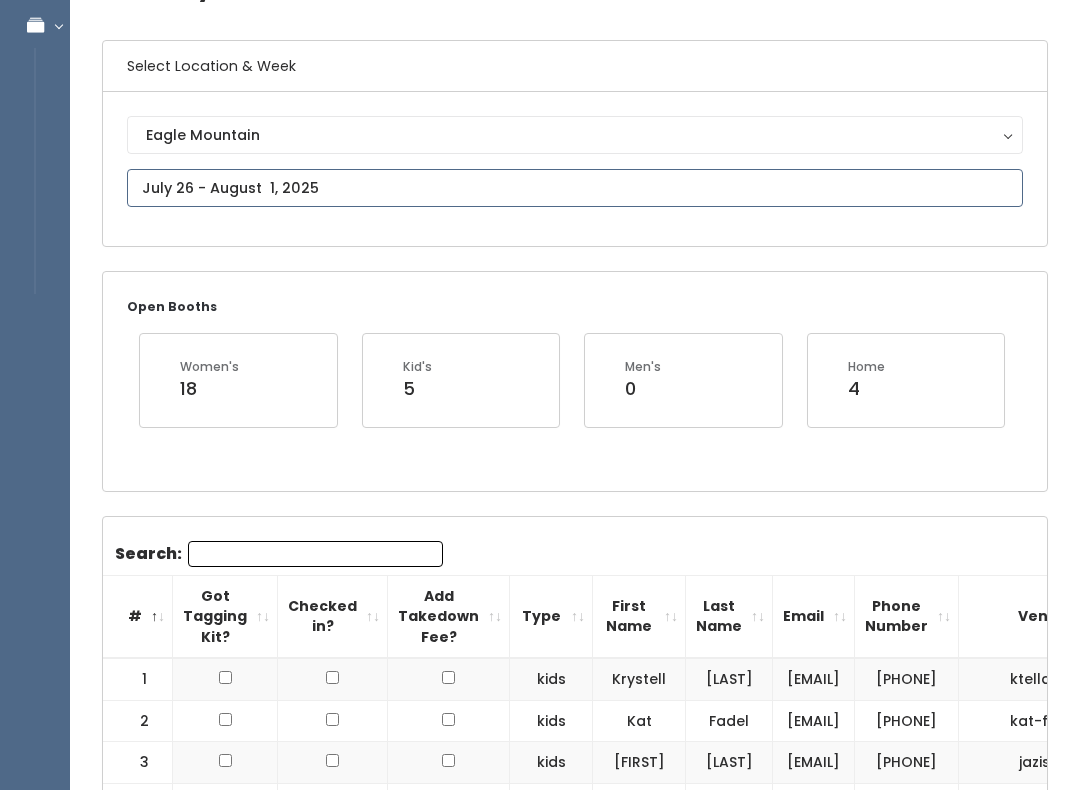 click at bounding box center (575, 188) 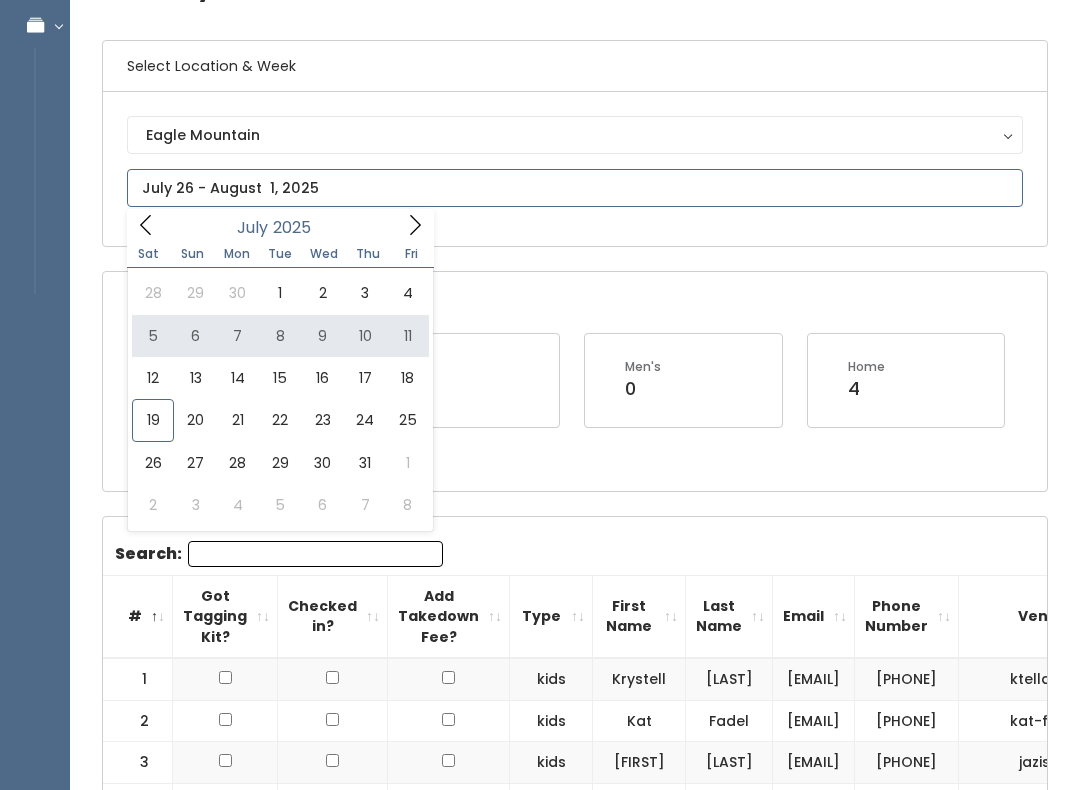 type on "July 5 to July 11" 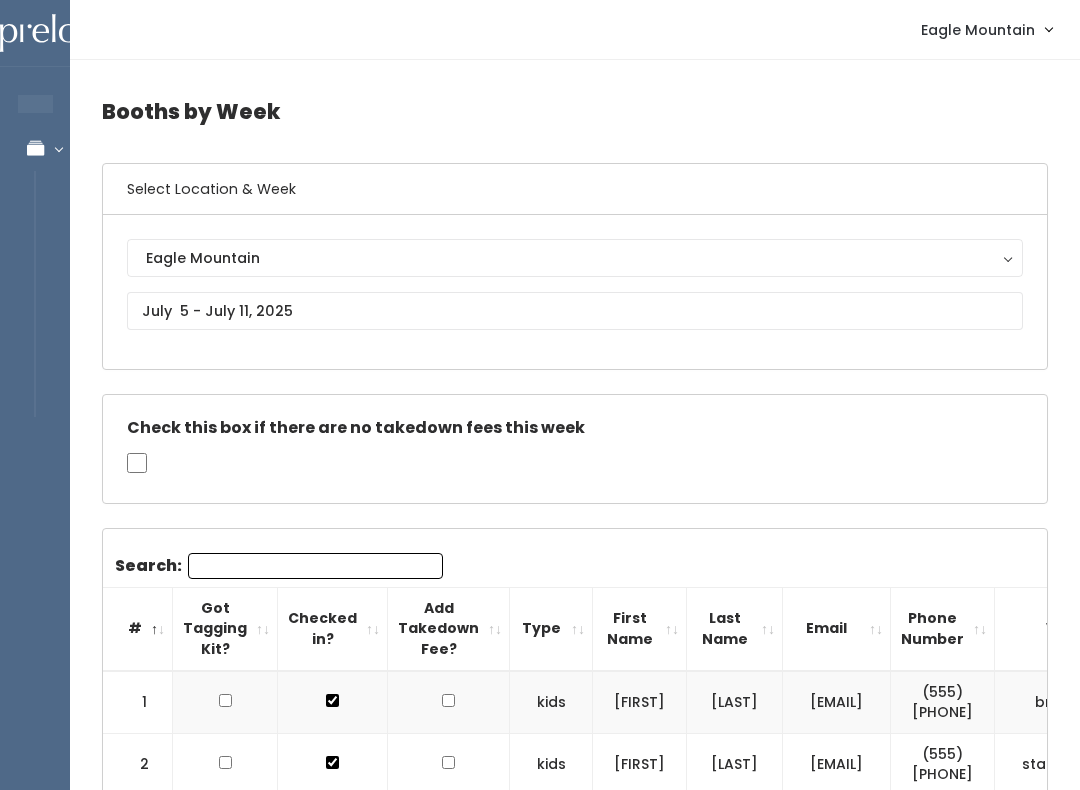 scroll, scrollTop: 0, scrollLeft: 0, axis: both 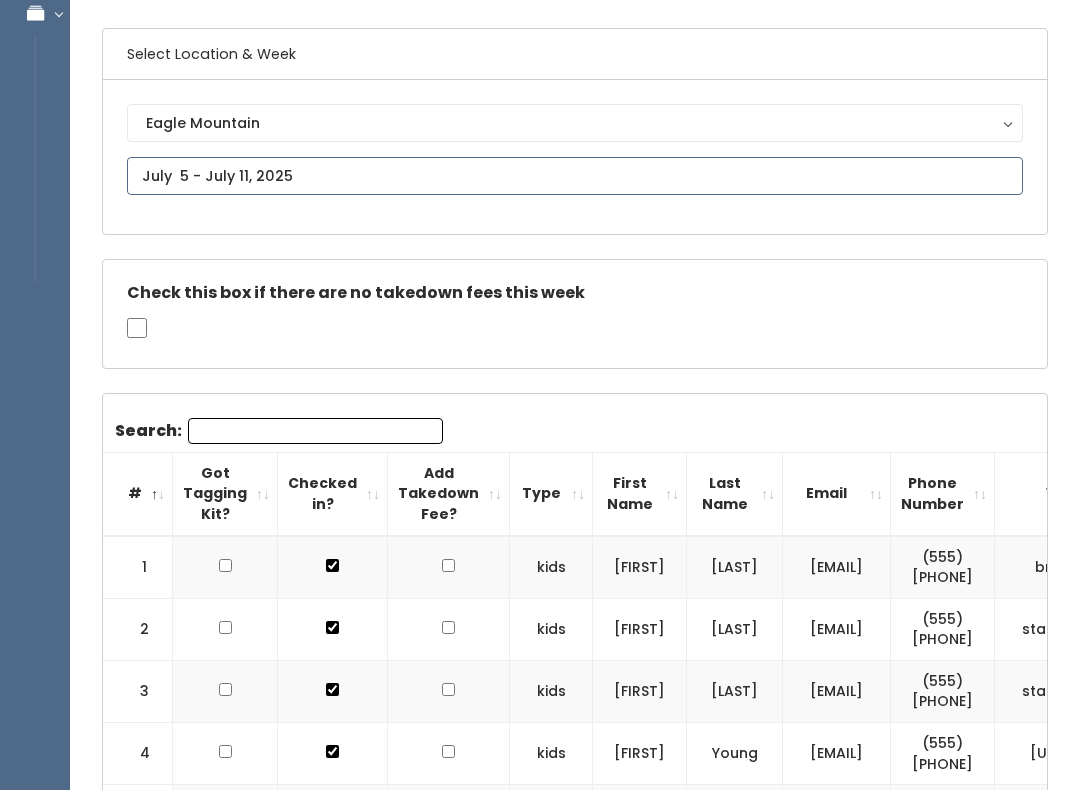 click at bounding box center (575, 176) 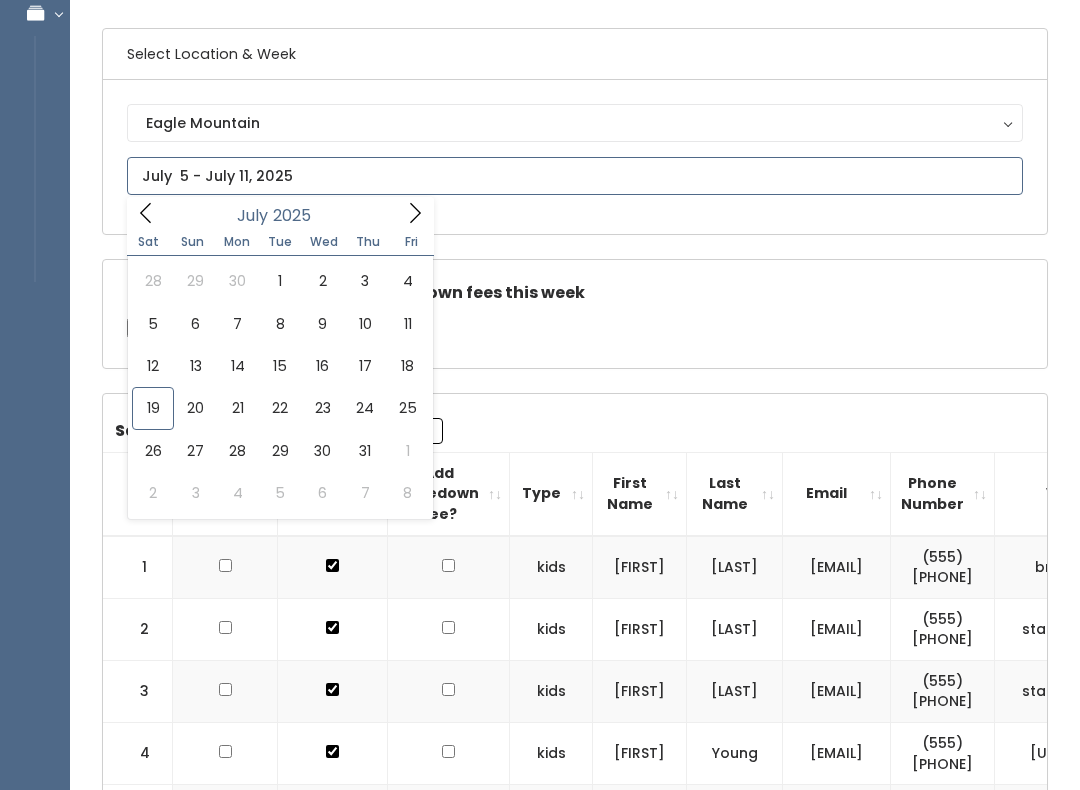 click at bounding box center (575, 176) 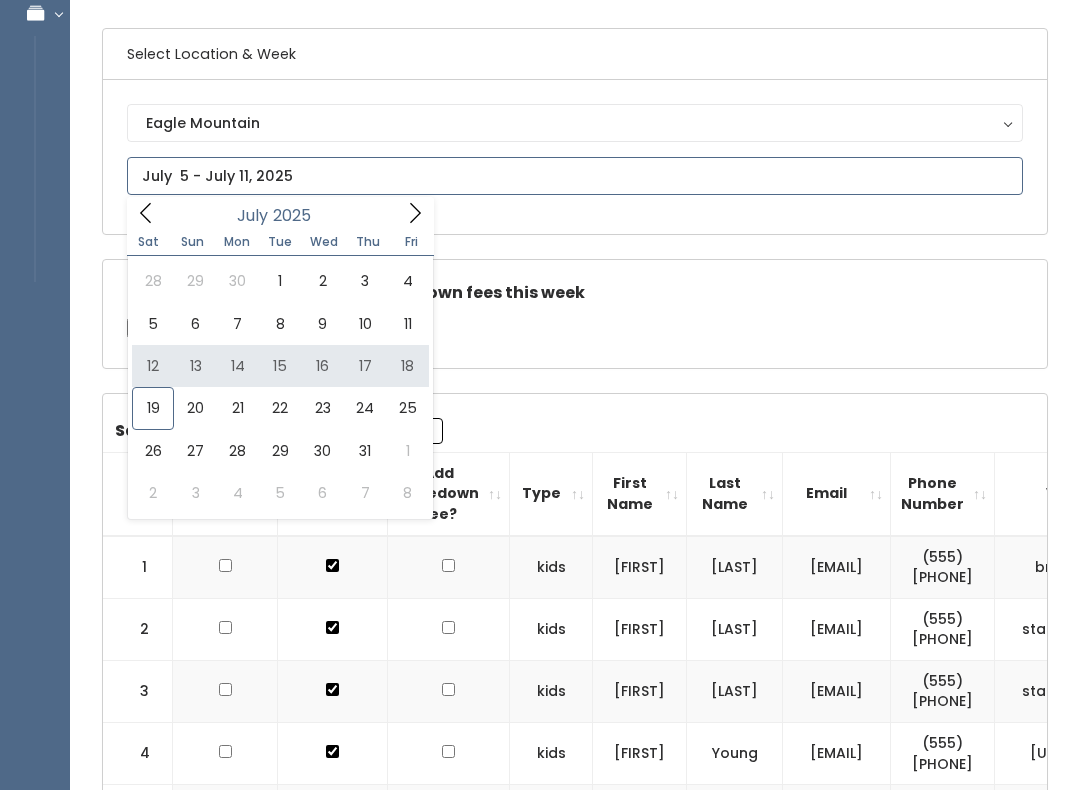 type on "[MONTH] [DAY] to [MONTH] [DAY]" 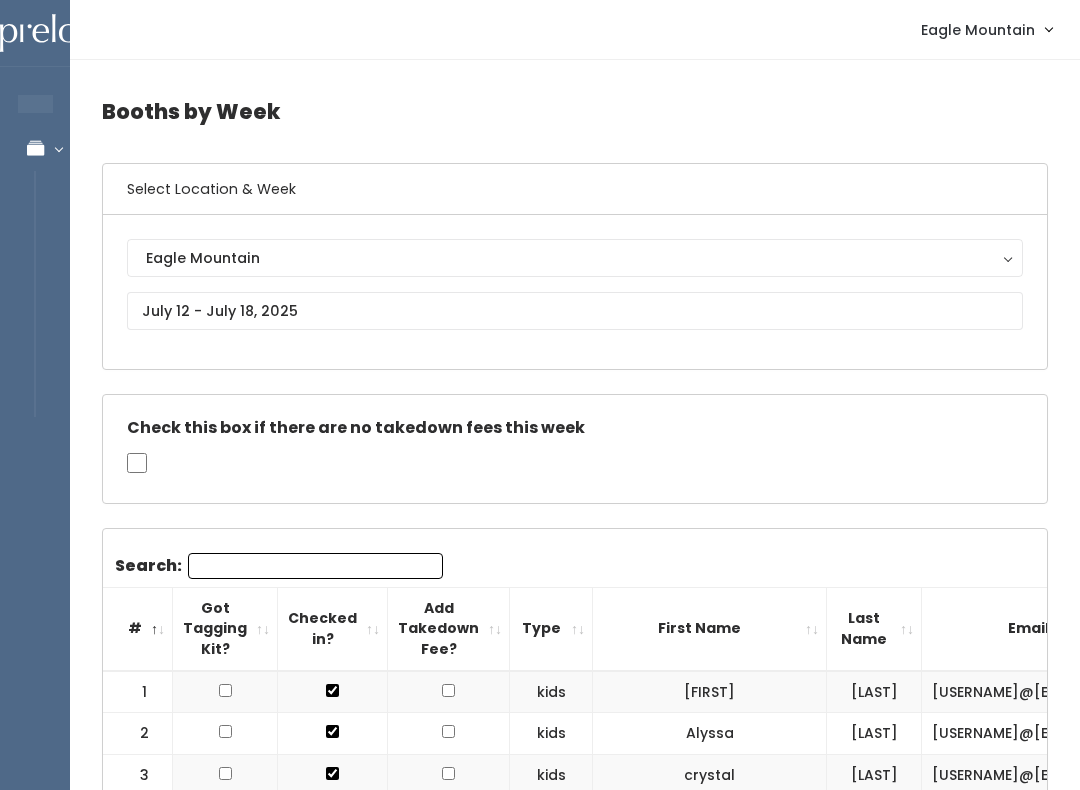scroll, scrollTop: 0, scrollLeft: 0, axis: both 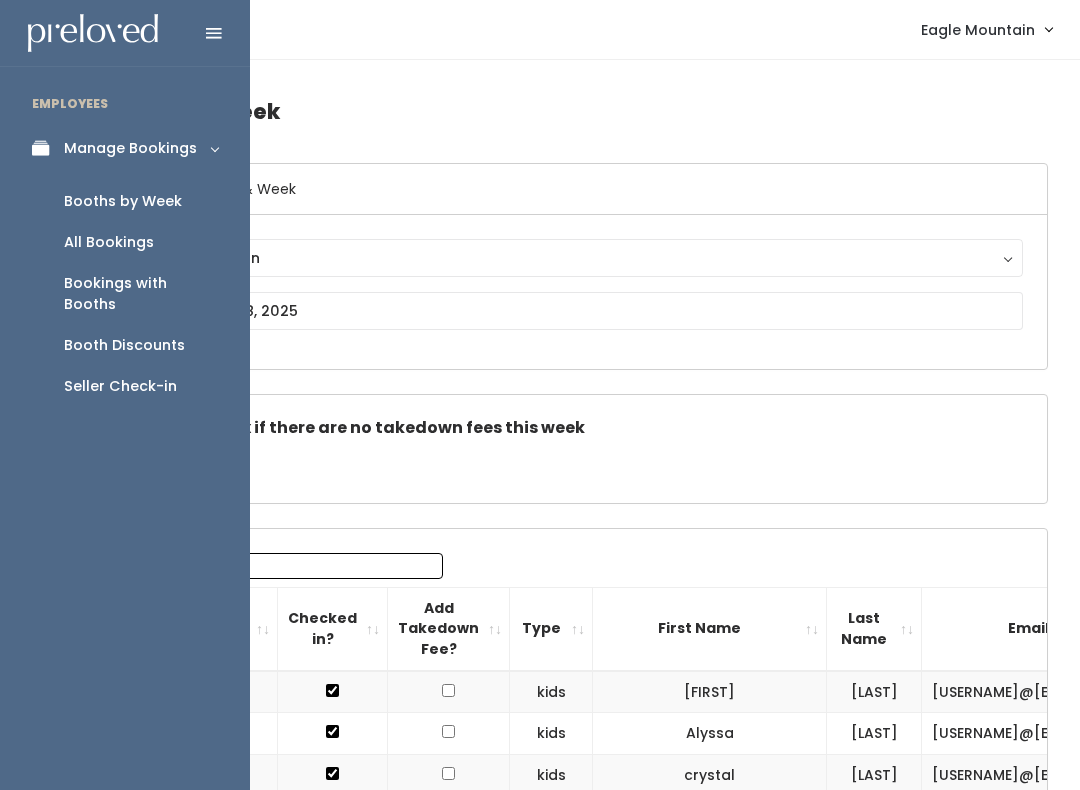 click on "Booths by Week" at bounding box center (123, 201) 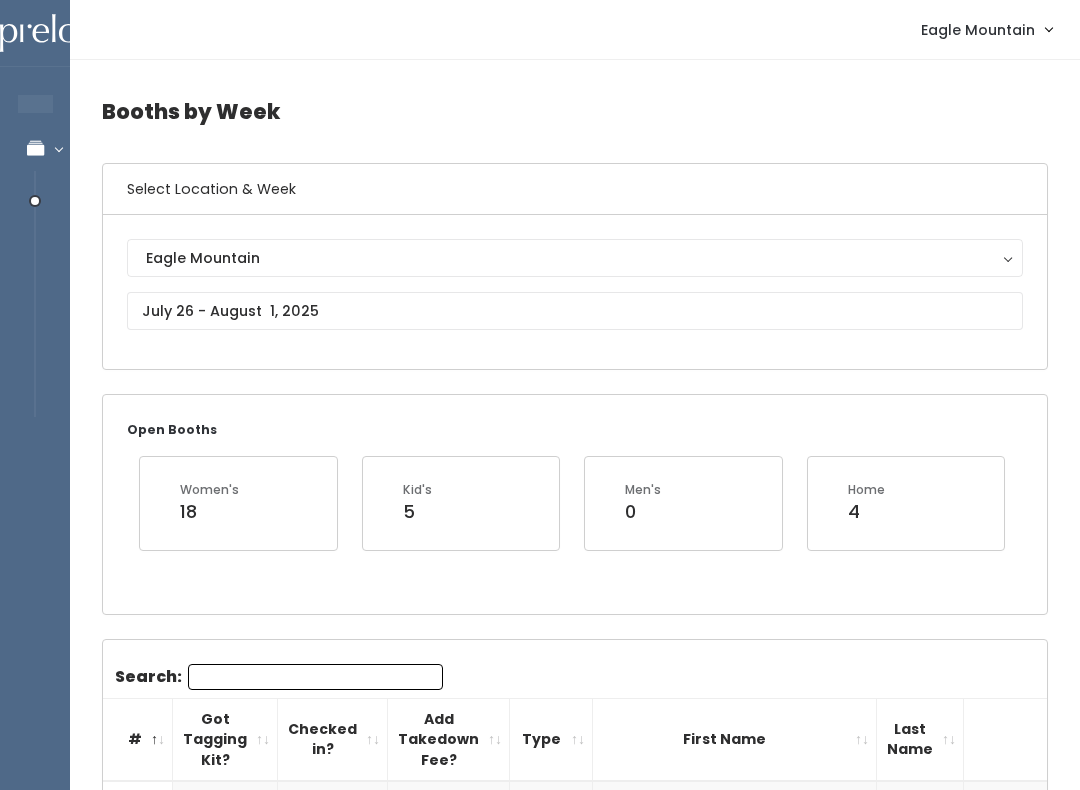 scroll, scrollTop: 0, scrollLeft: 0, axis: both 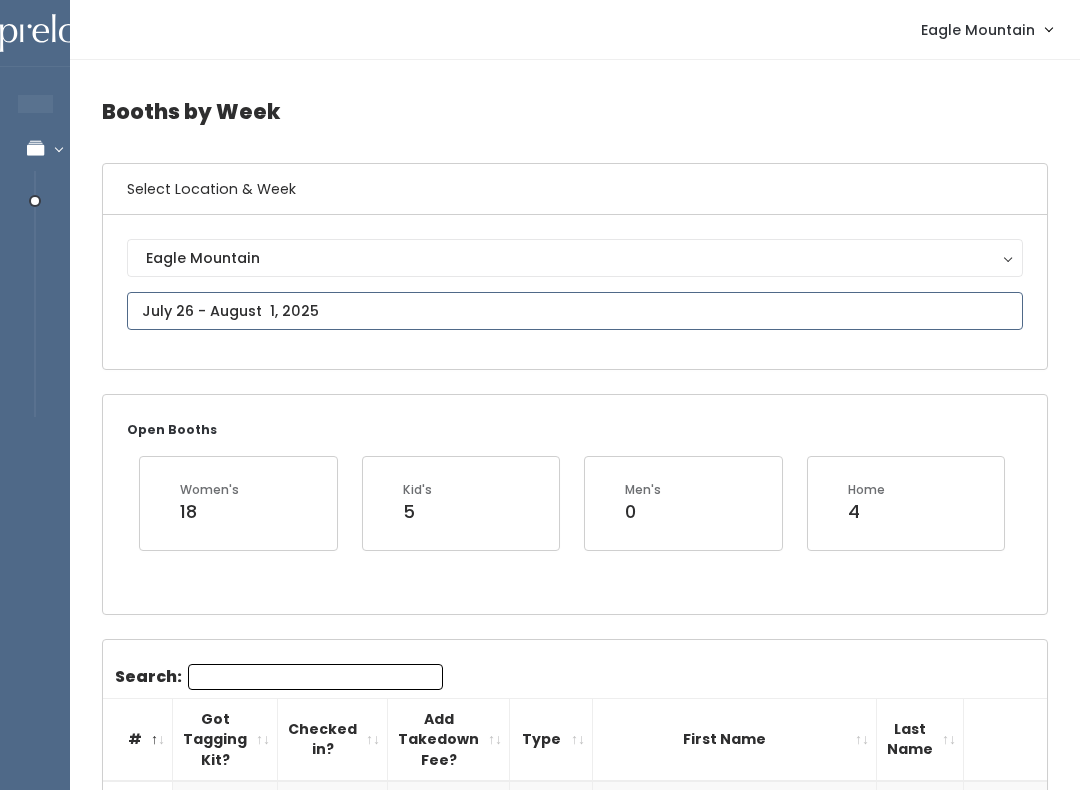 click at bounding box center [575, 311] 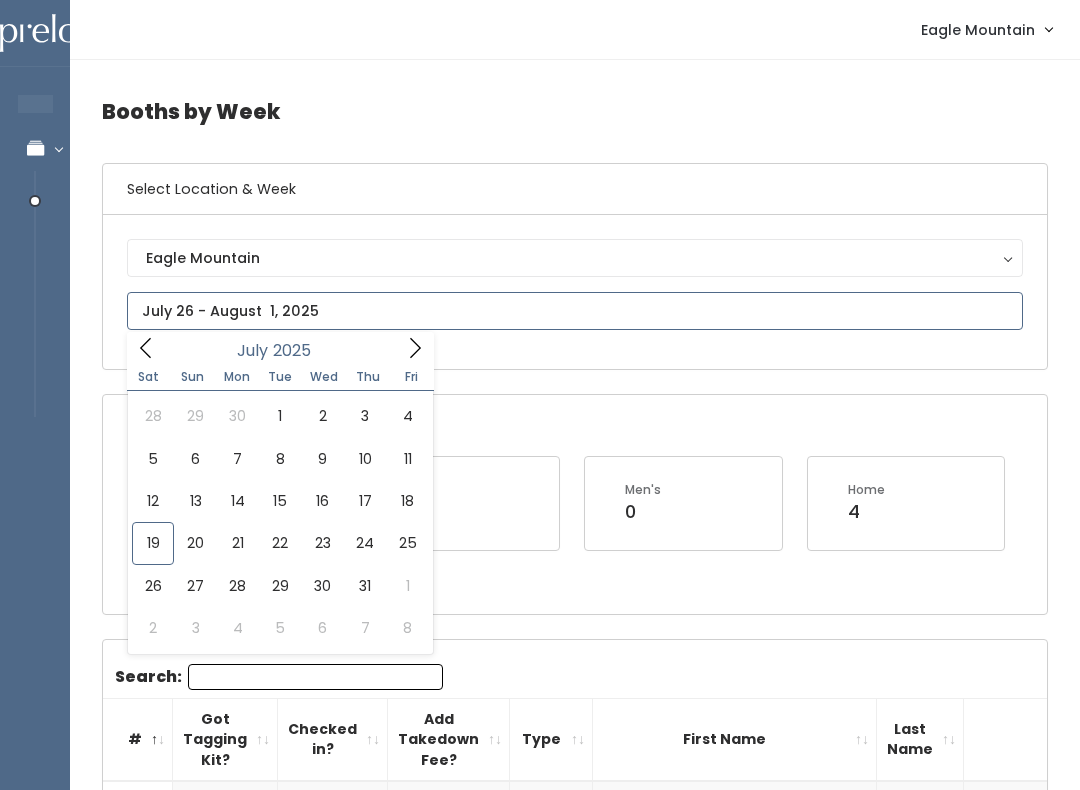 type on "[MONTH] [DAY] to [MONTH] [DAY]" 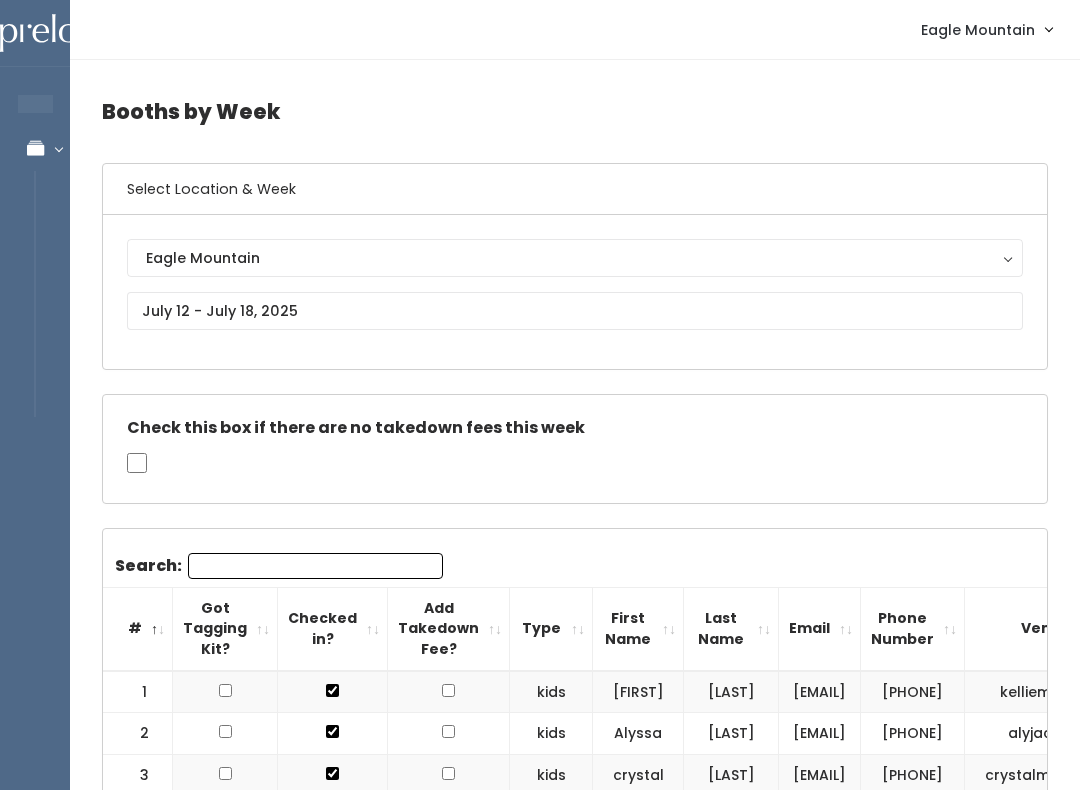 scroll, scrollTop: 0, scrollLeft: 0, axis: both 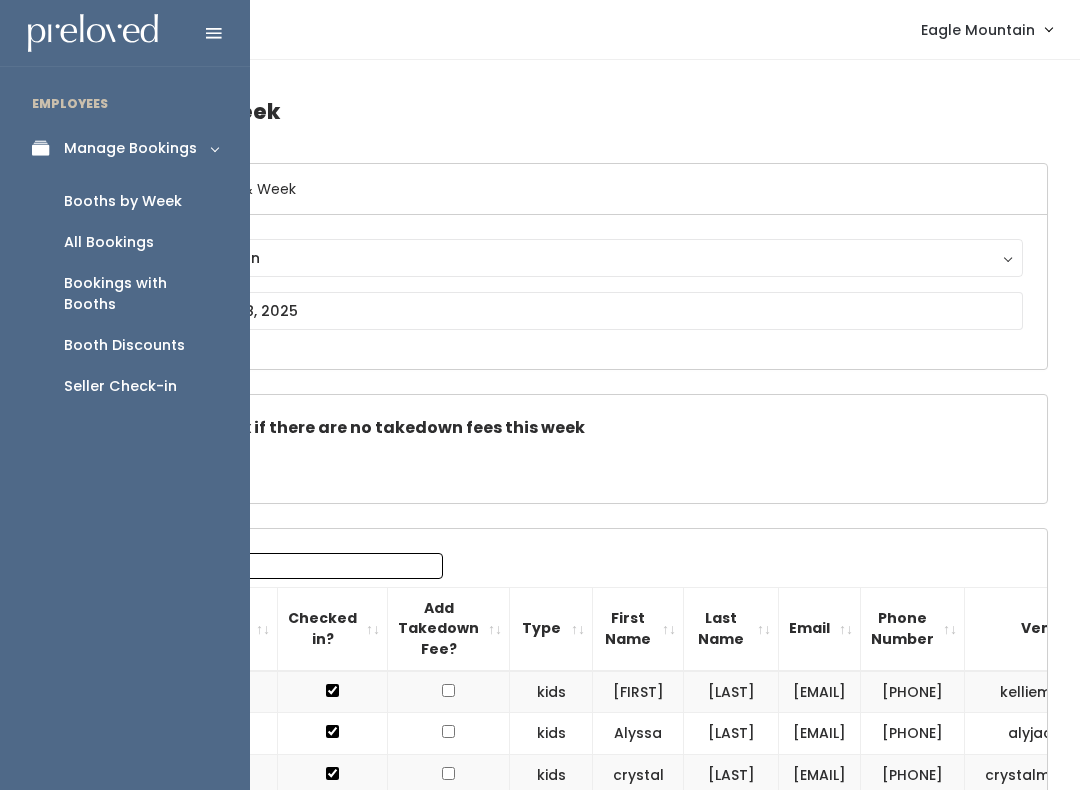 click on "Booth Discounts" at bounding box center [124, 345] 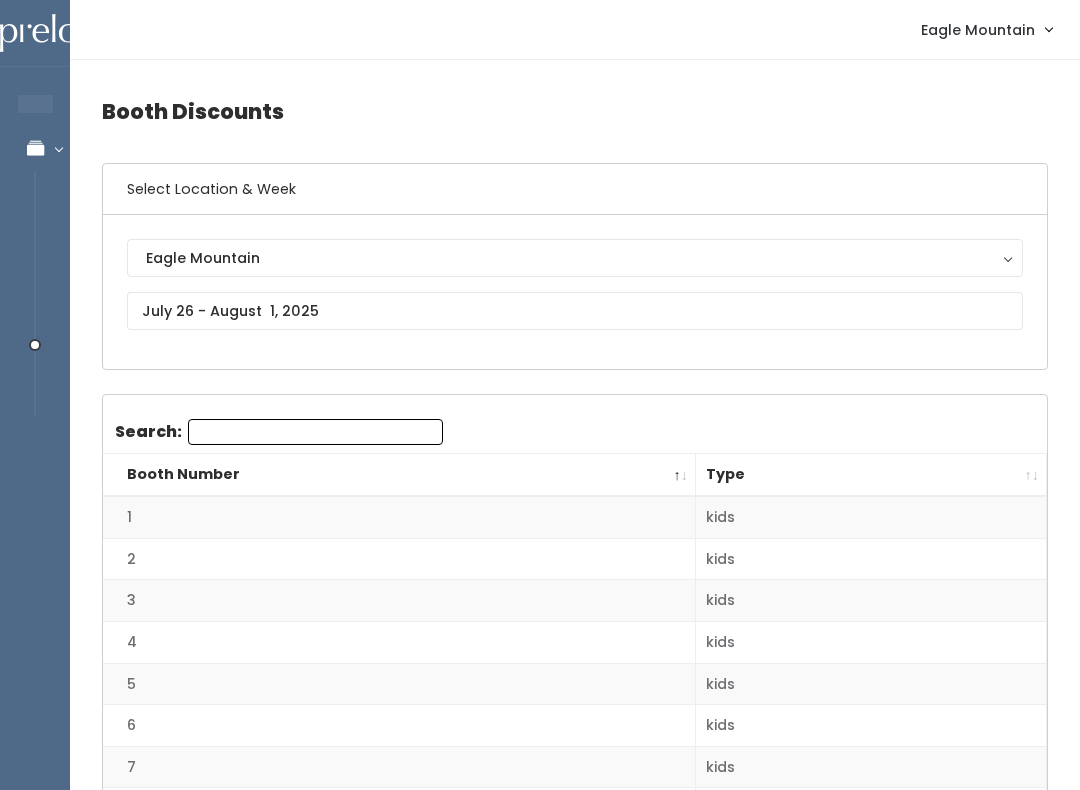 scroll, scrollTop: 0, scrollLeft: 0, axis: both 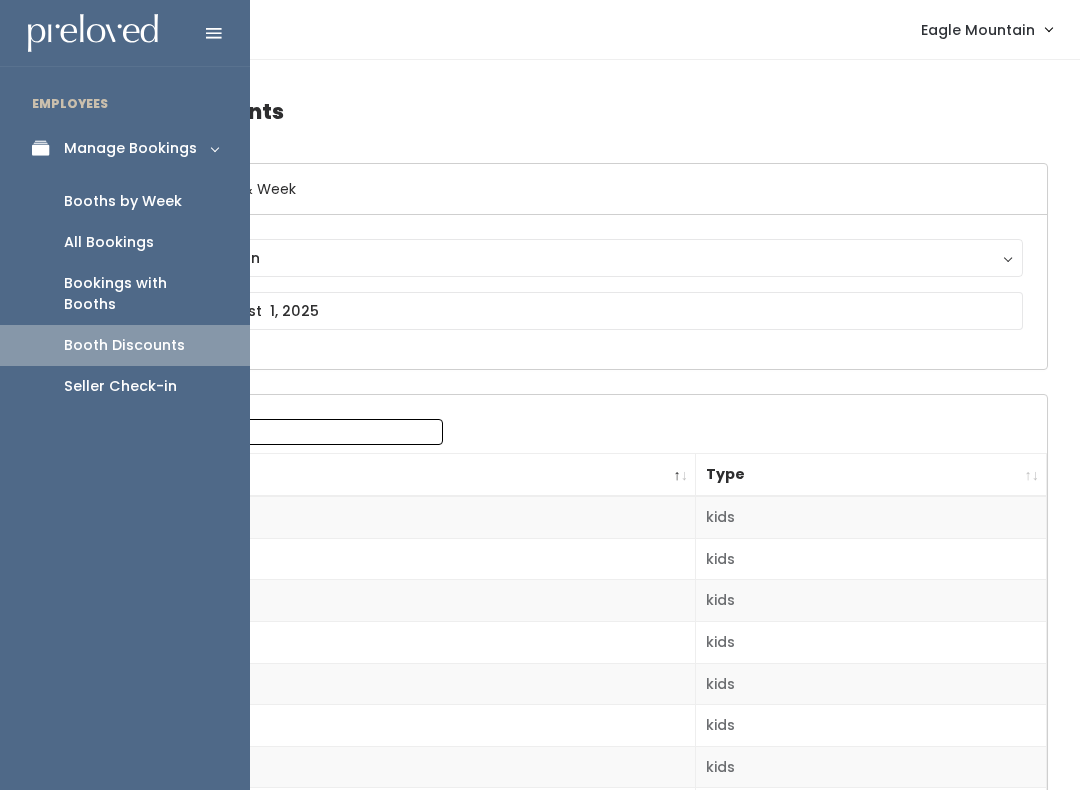 click on "All Bookings" at bounding box center [125, 242] 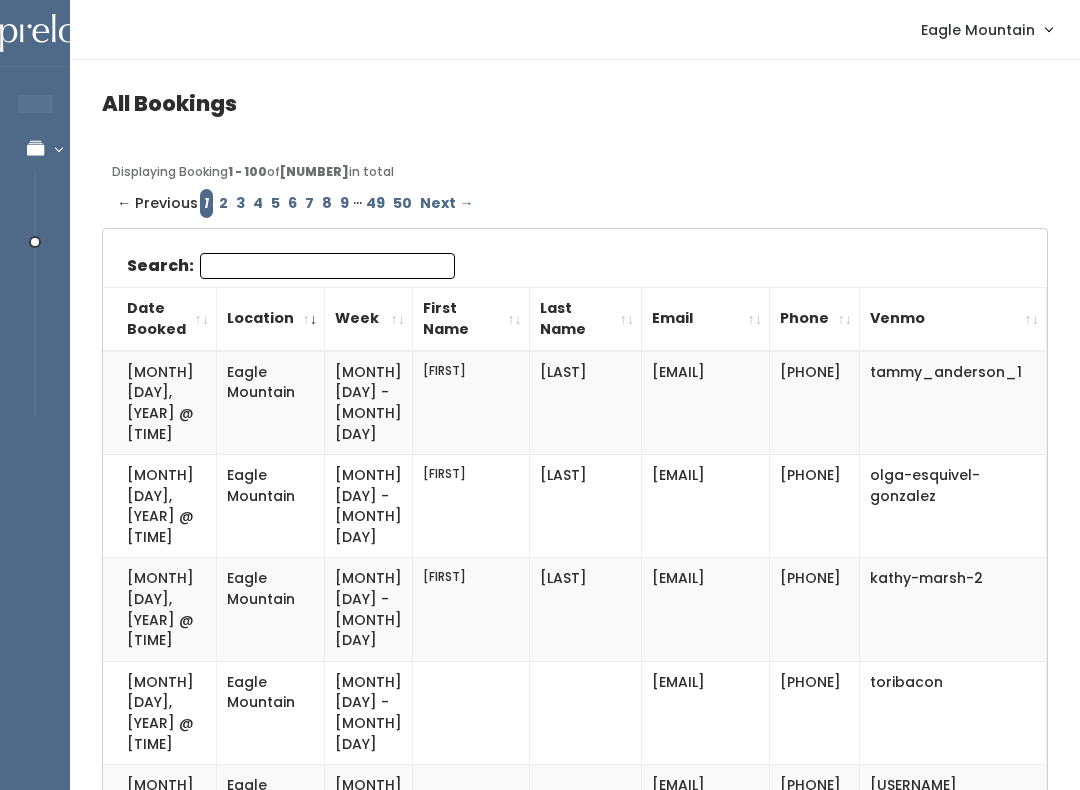 scroll, scrollTop: 0, scrollLeft: 0, axis: both 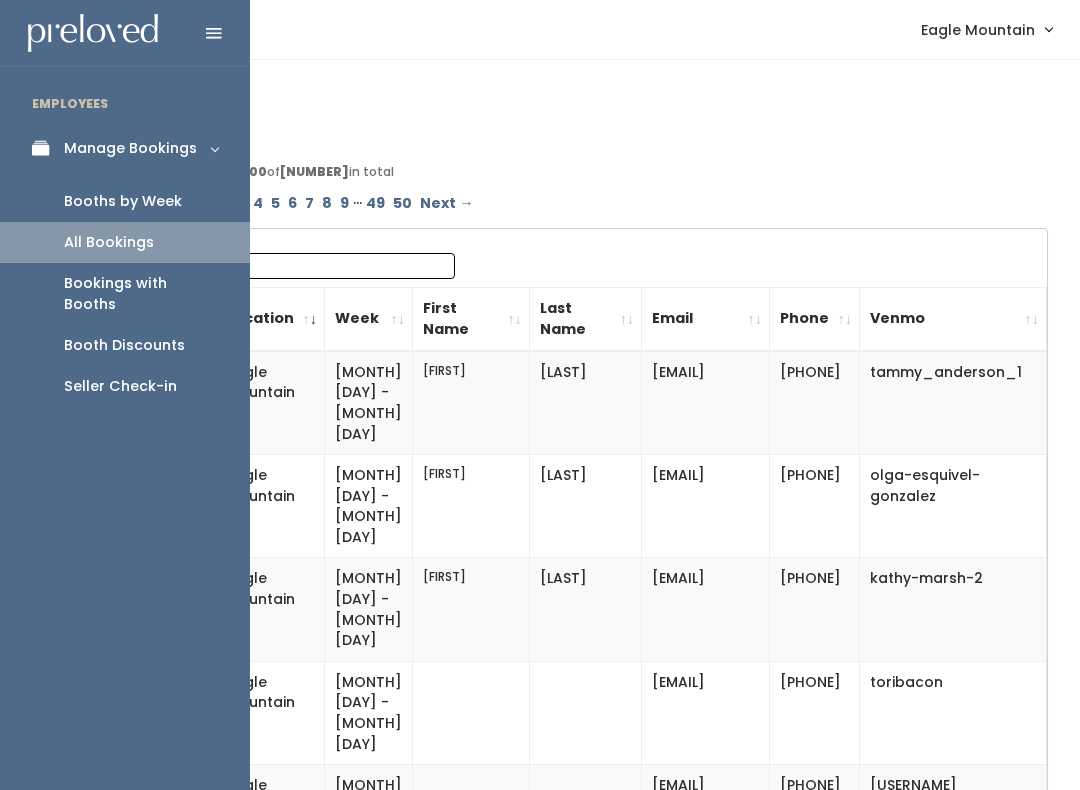 click on "Booths by Week" at bounding box center (123, 201) 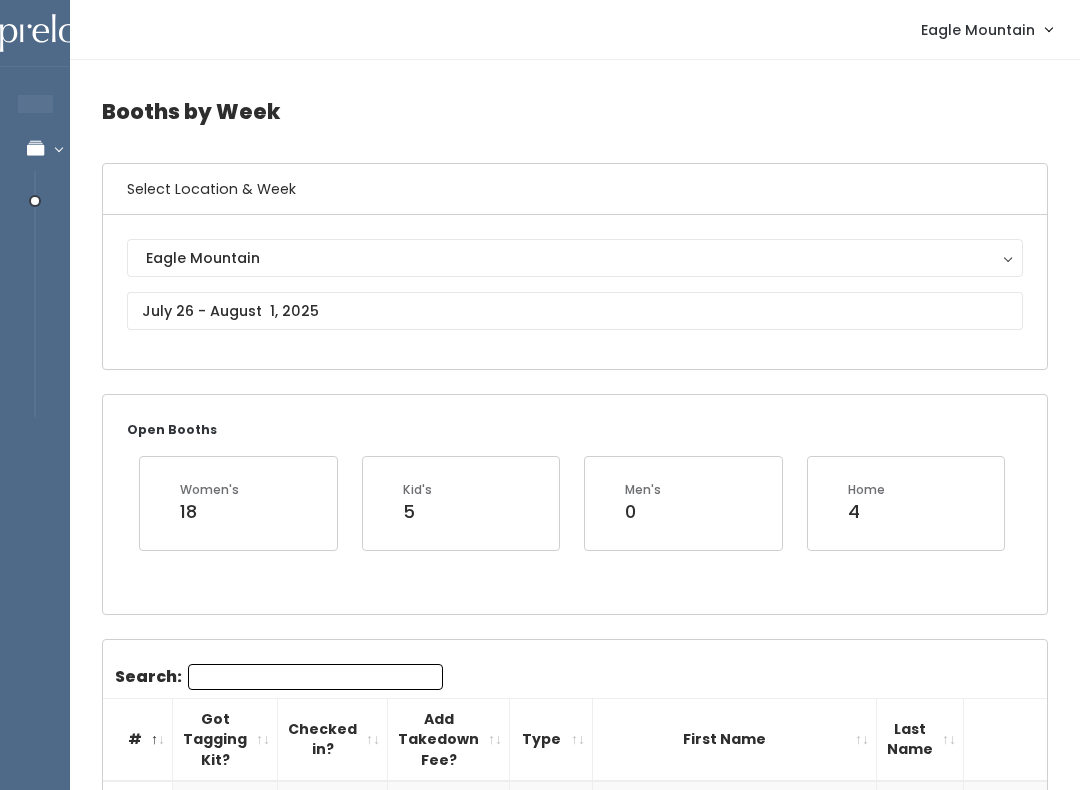 scroll, scrollTop: 0, scrollLeft: 0, axis: both 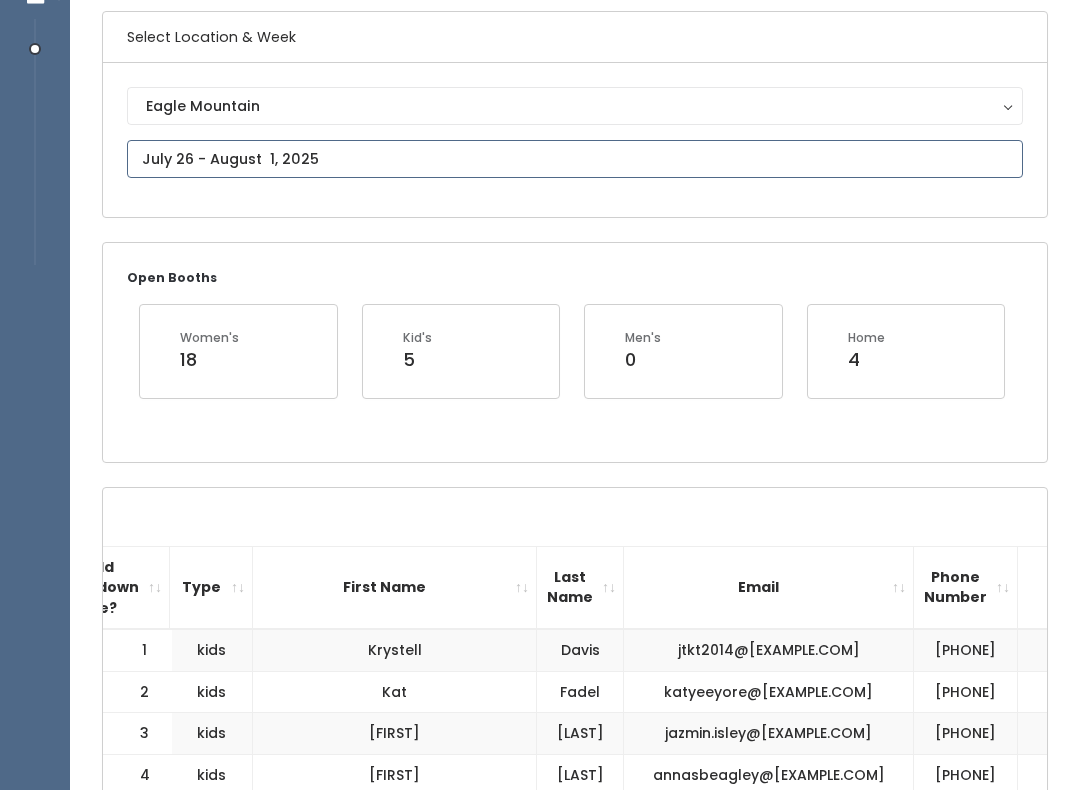 click at bounding box center [575, 159] 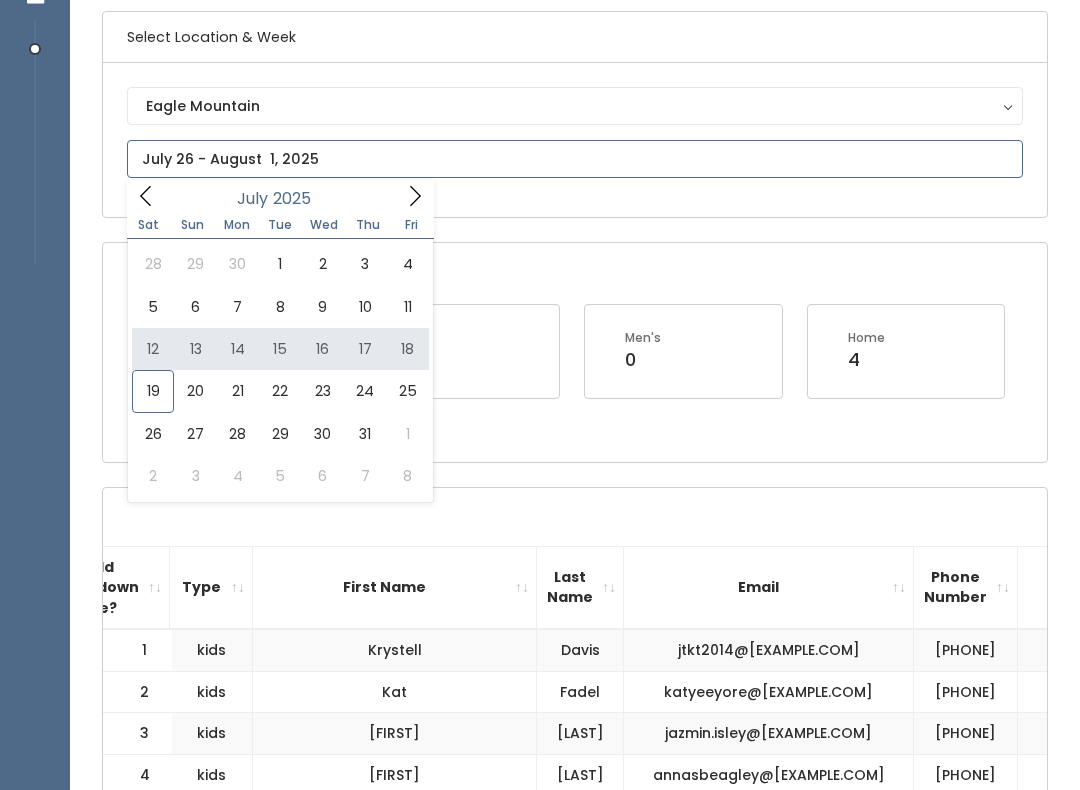 type on "July 12 to July 18" 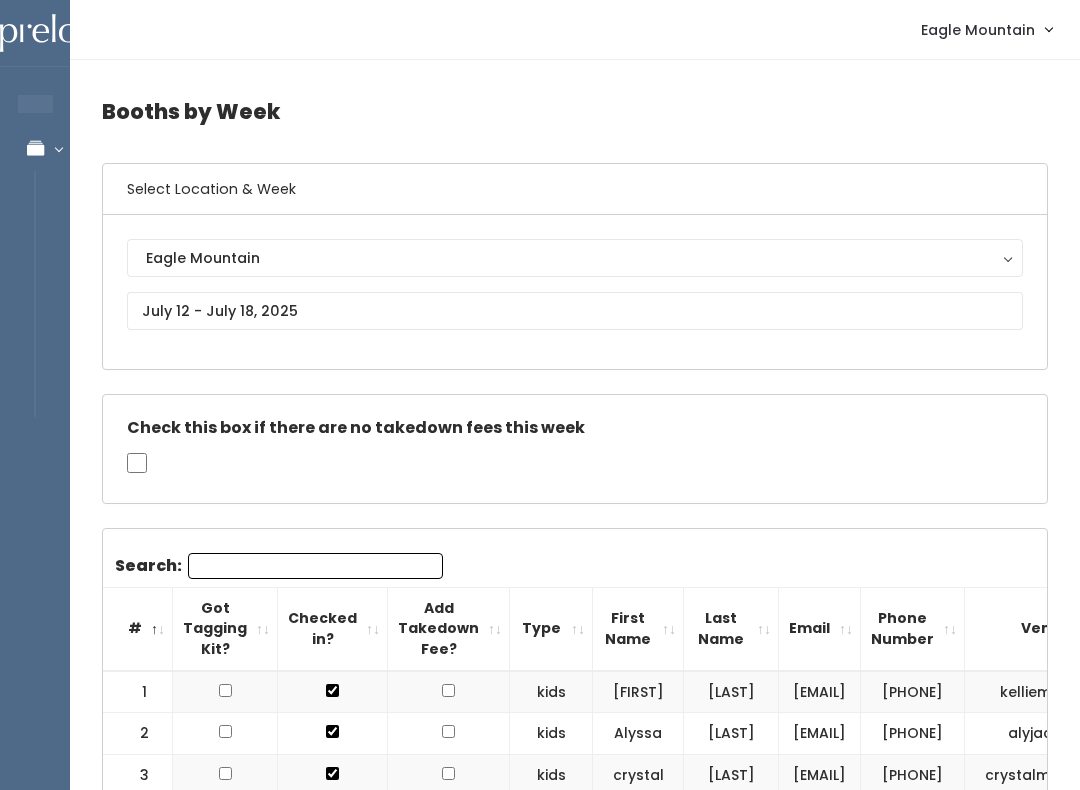 scroll, scrollTop: 0, scrollLeft: 0, axis: both 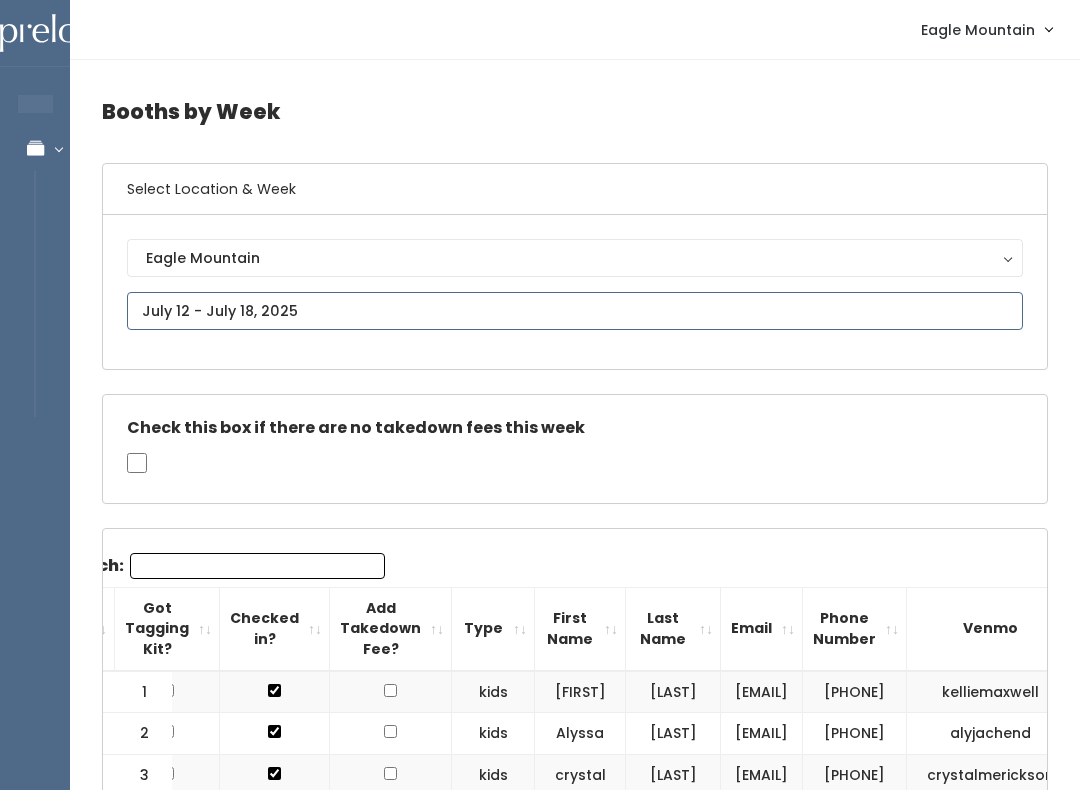 click at bounding box center [575, 311] 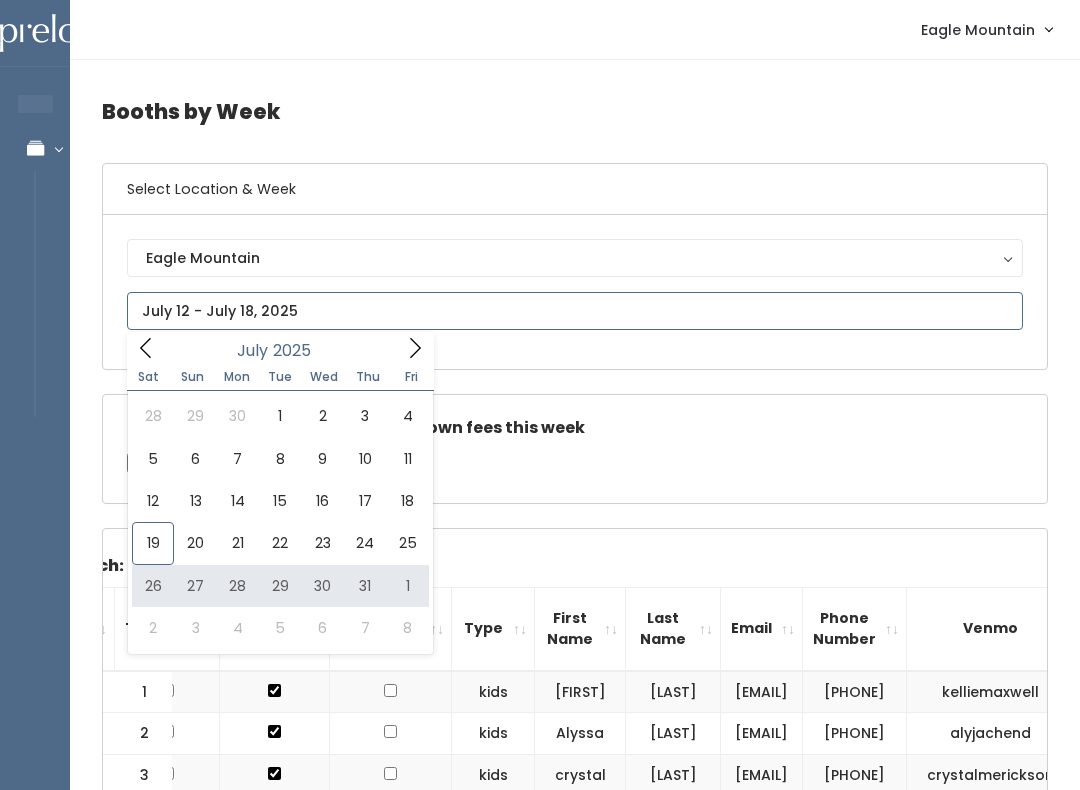 type on "July 26 to August 1" 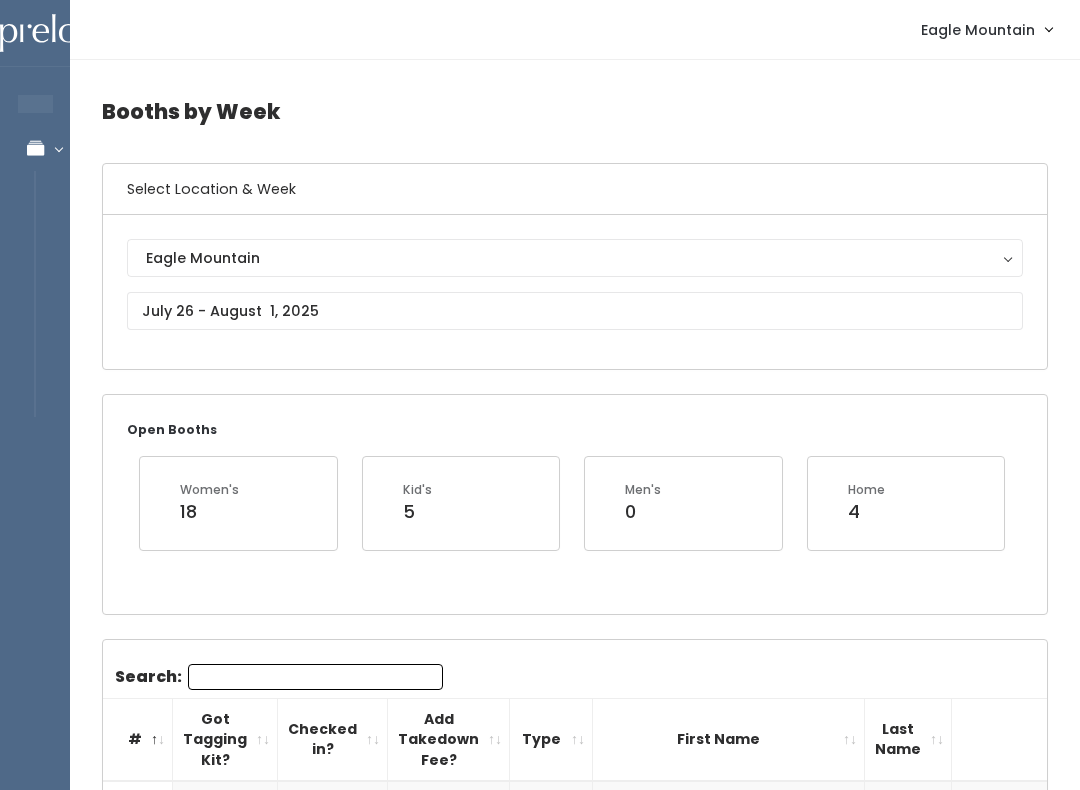 scroll, scrollTop: 0, scrollLeft: 0, axis: both 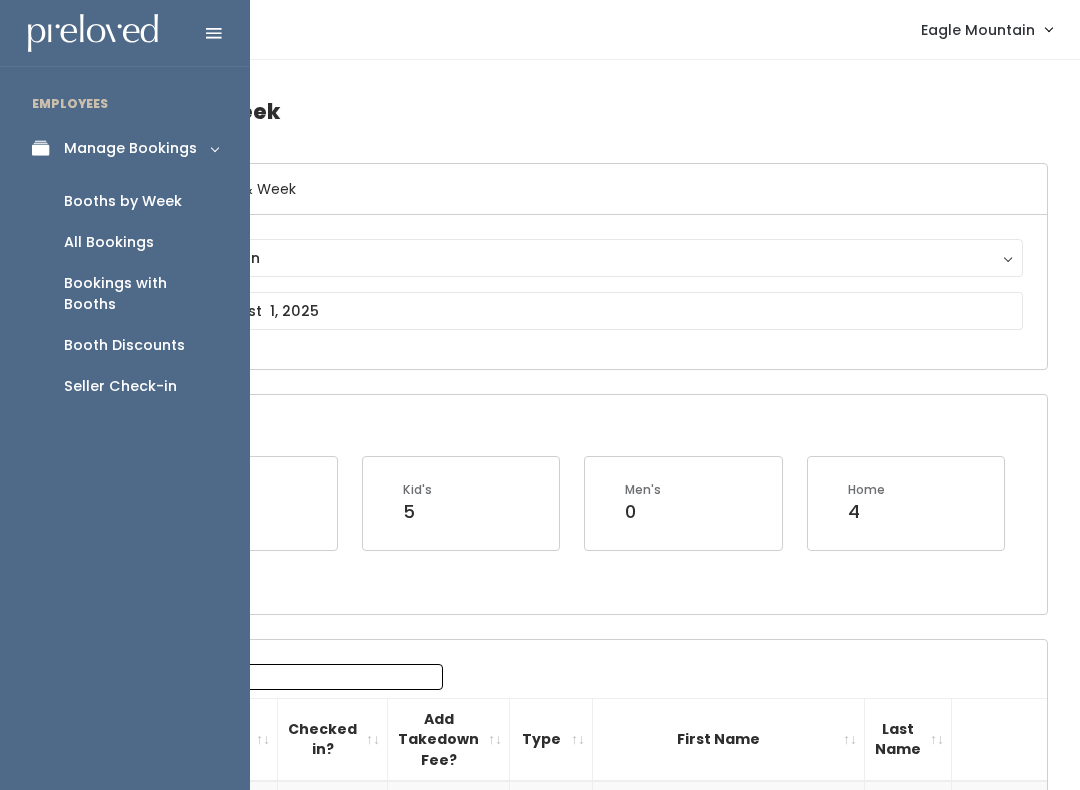 click on "Booth Discounts" at bounding box center [124, 345] 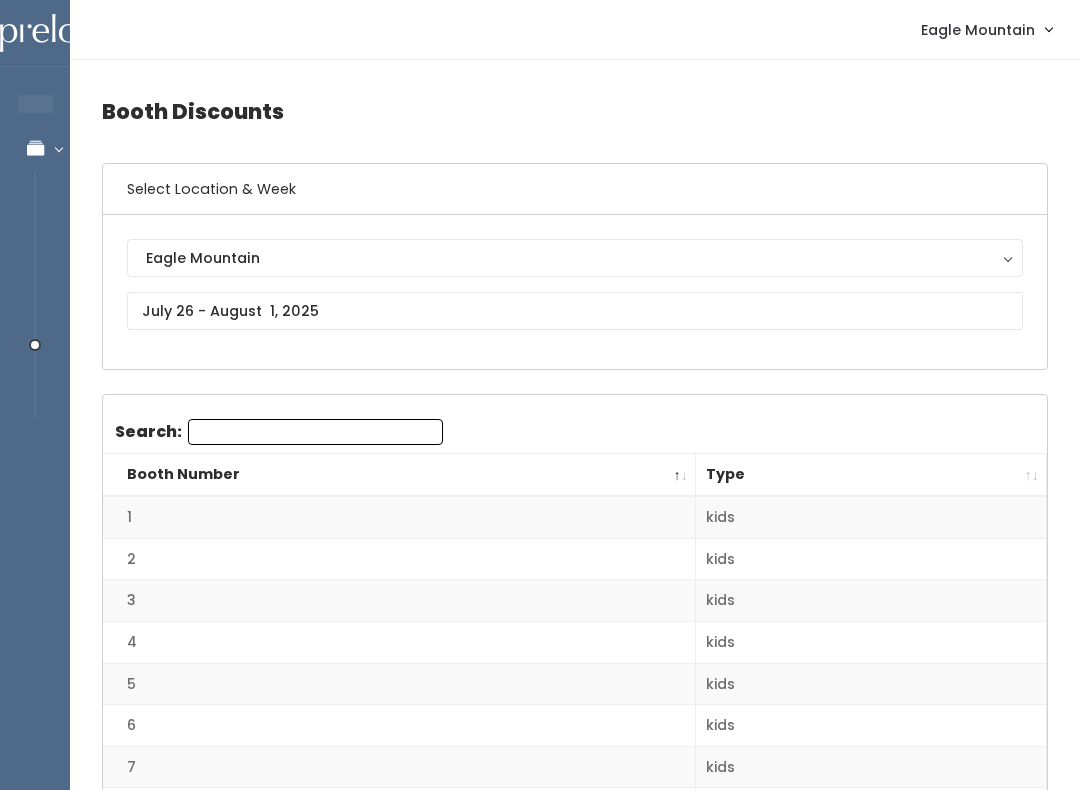 scroll, scrollTop: 0, scrollLeft: 0, axis: both 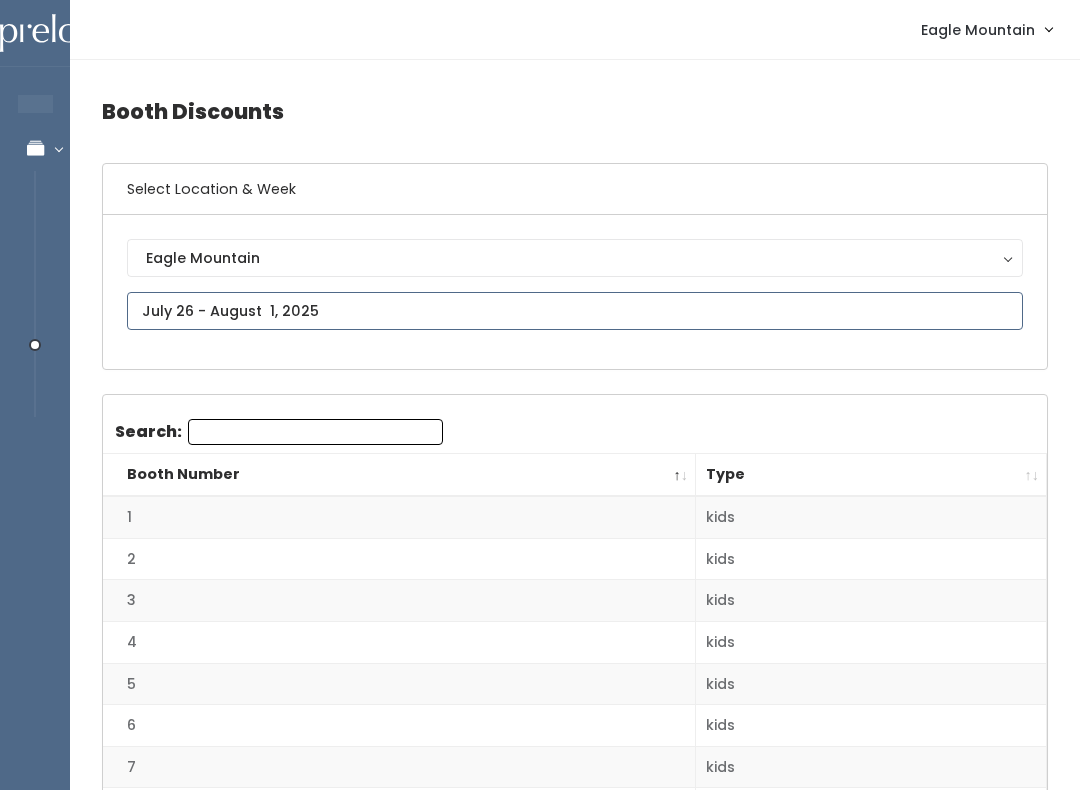 click at bounding box center (575, 311) 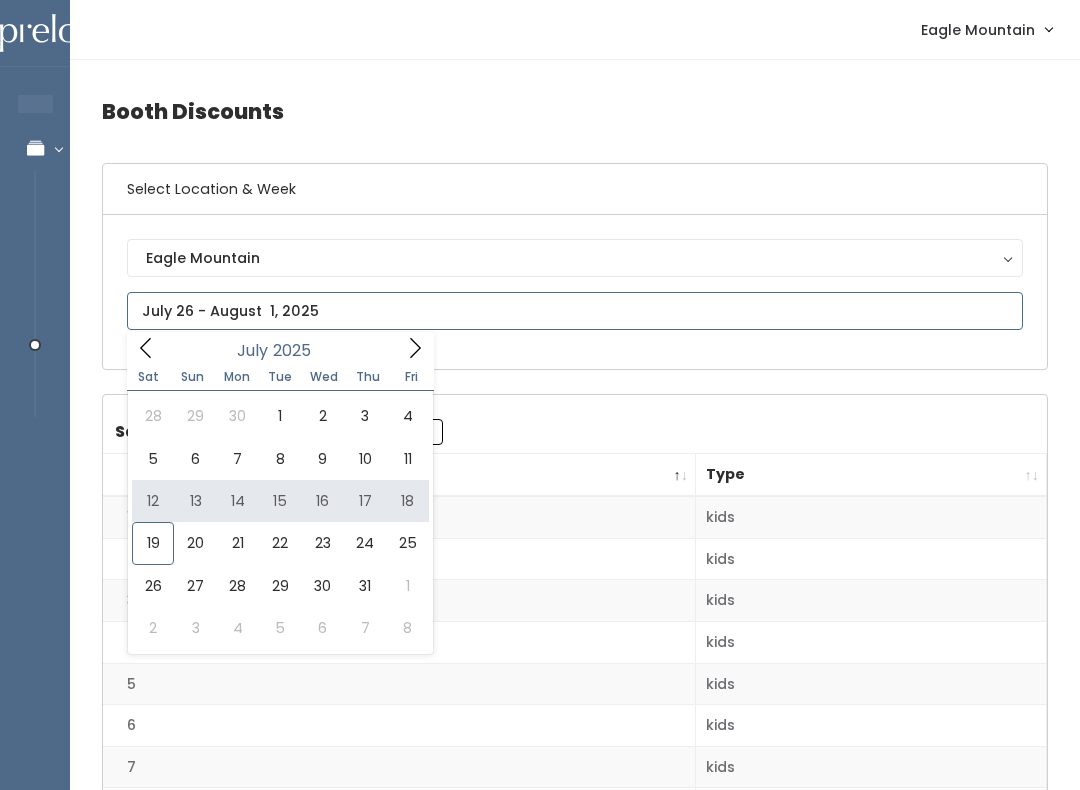 type on "[DATE] to [DATE]" 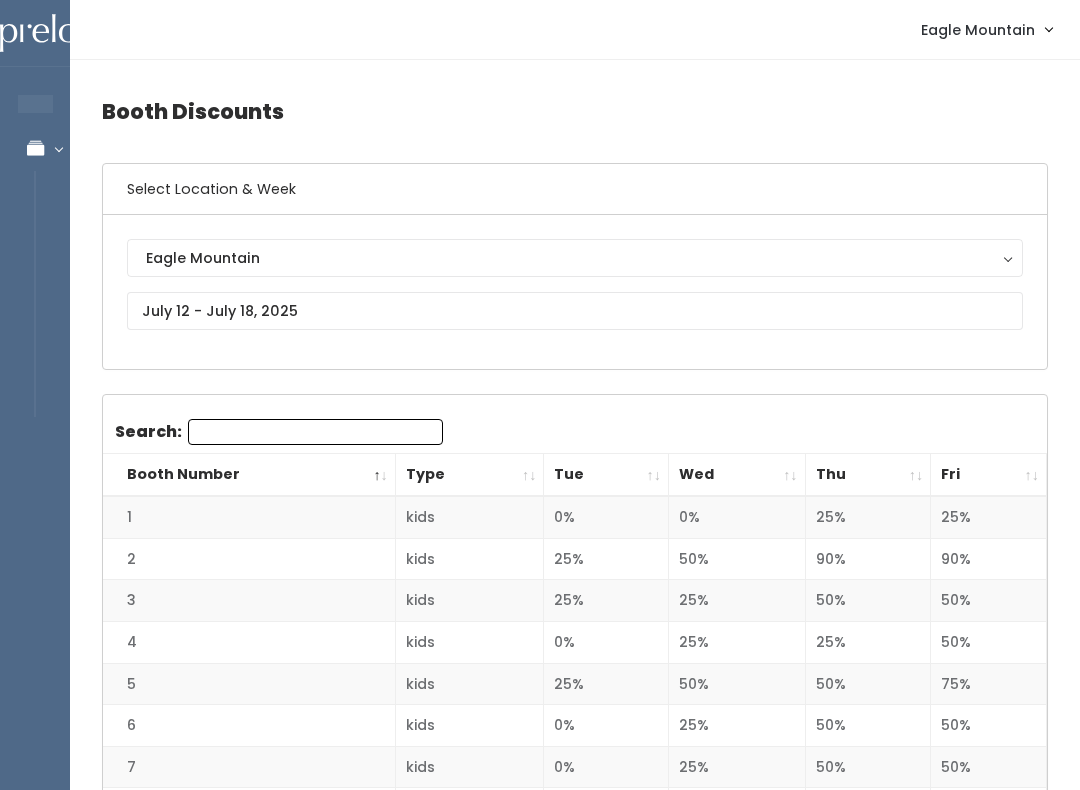 scroll, scrollTop: 0, scrollLeft: 0, axis: both 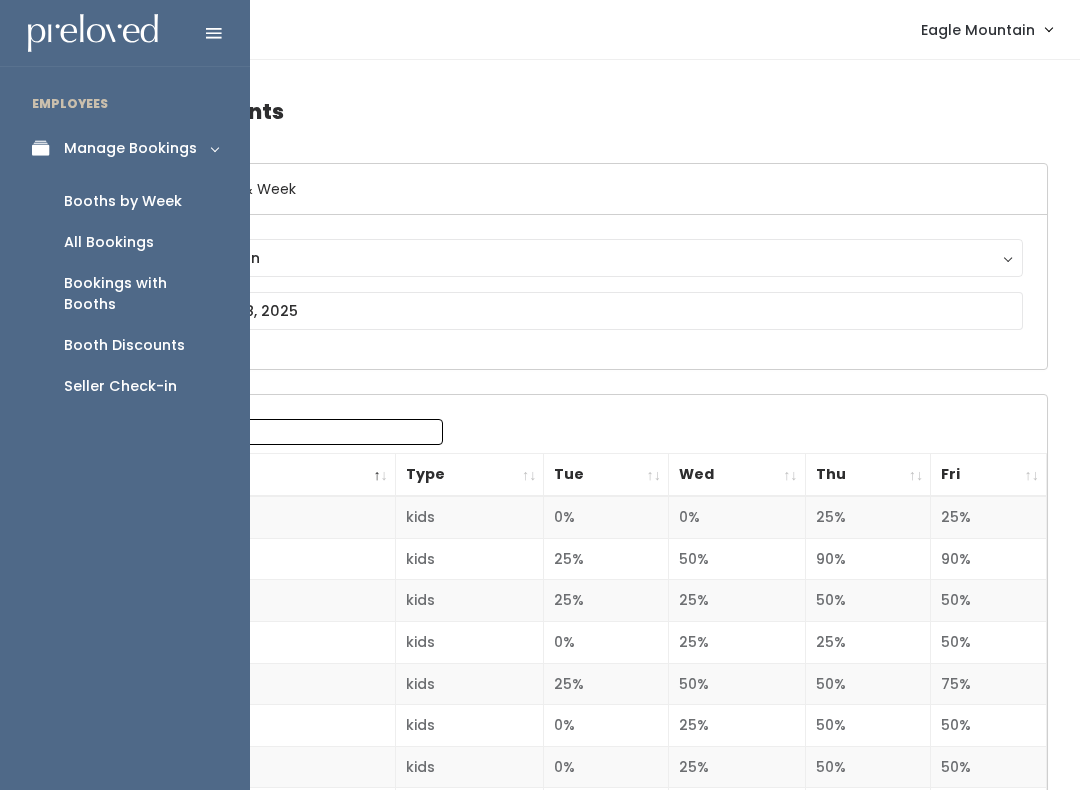 click on "Bookings with Booths" at bounding box center [141, 294] 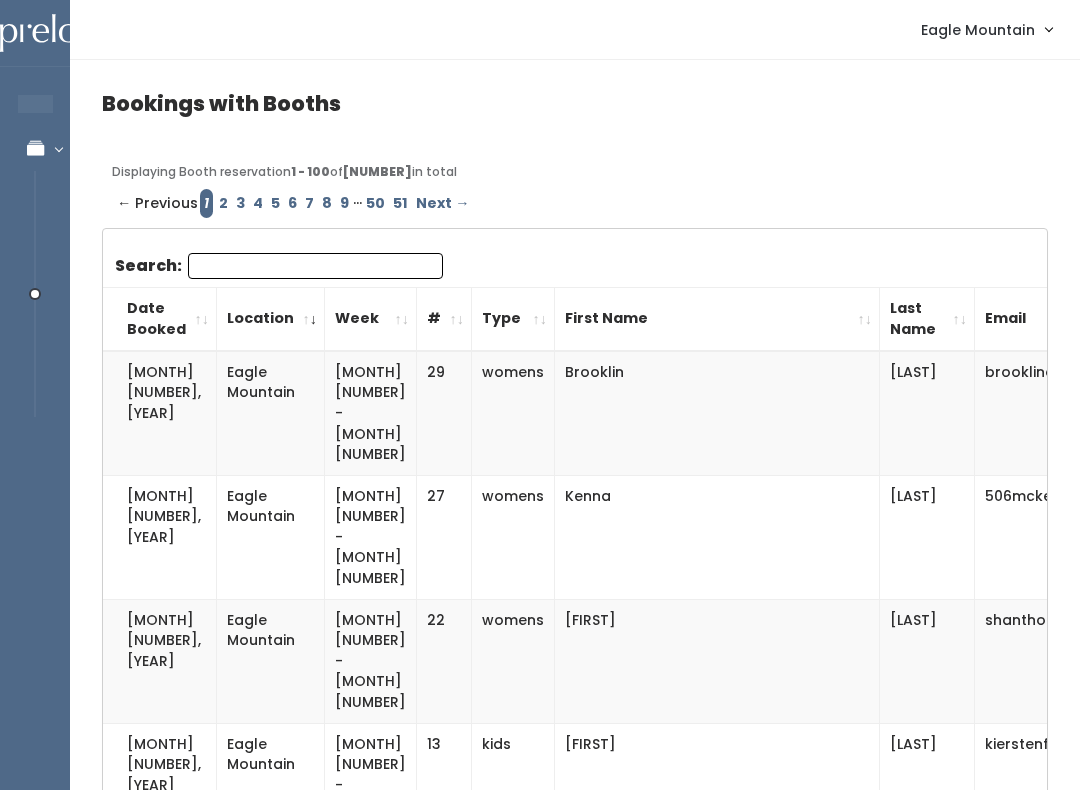 scroll, scrollTop: 0, scrollLeft: 0, axis: both 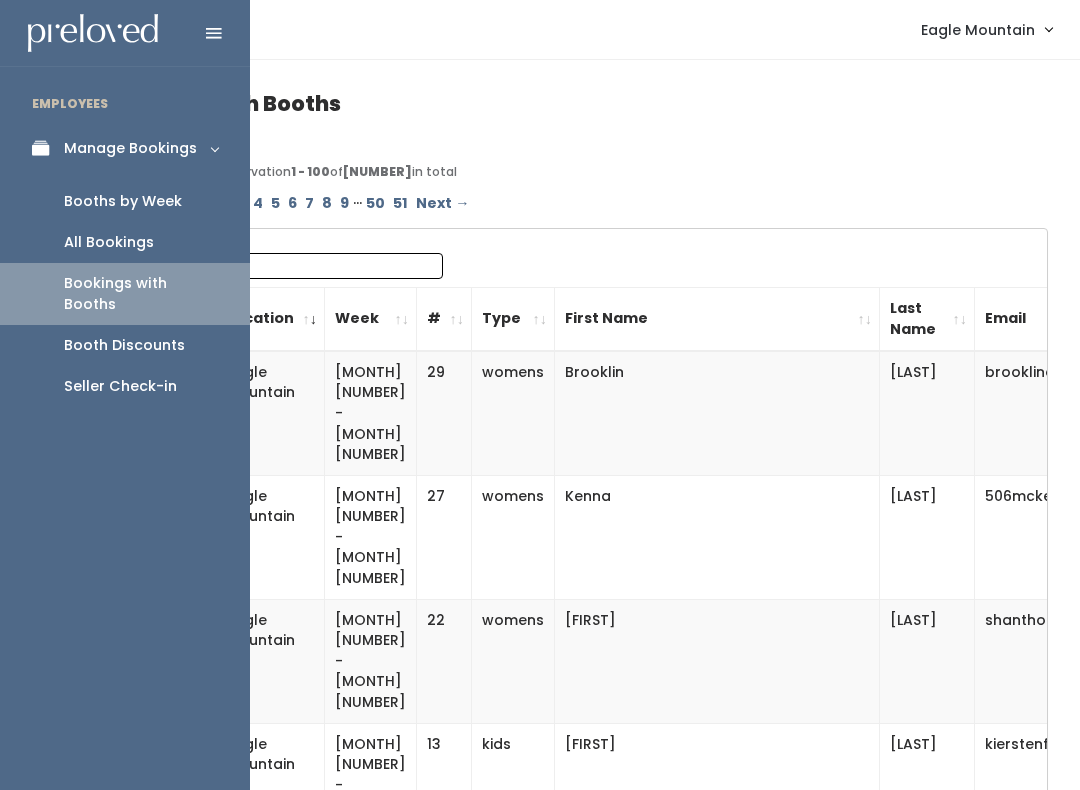 click on "All Bookings" at bounding box center [125, 242] 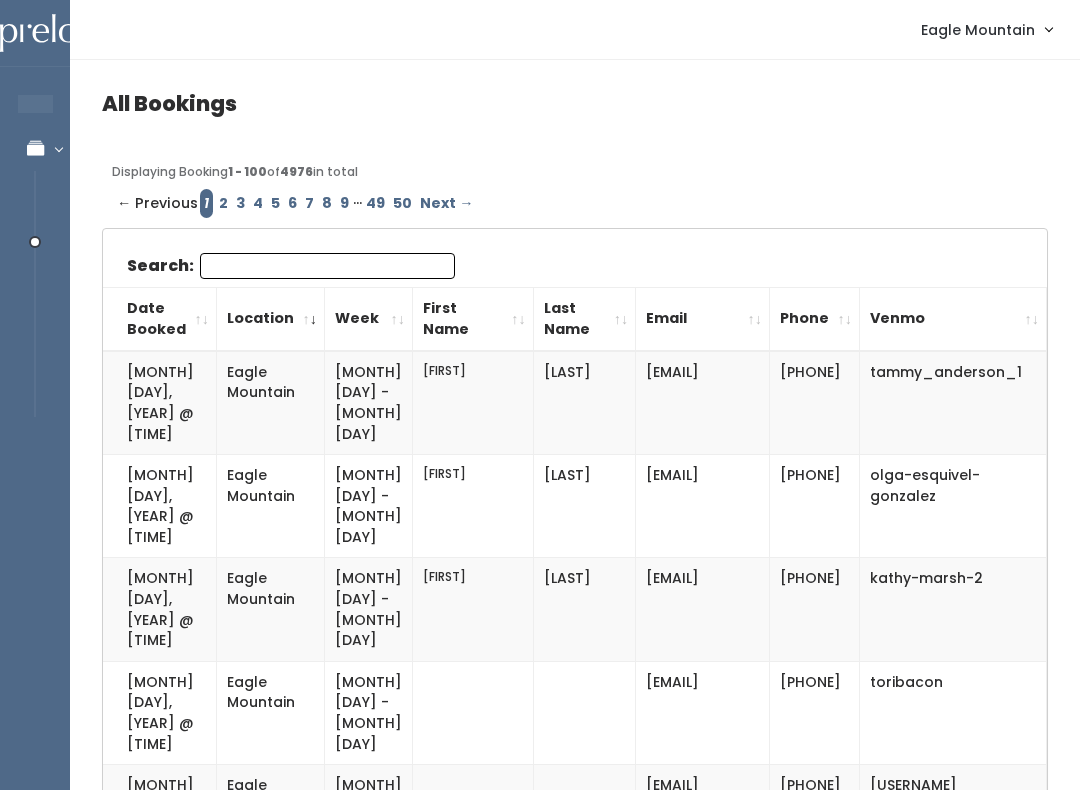 scroll, scrollTop: 0, scrollLeft: 0, axis: both 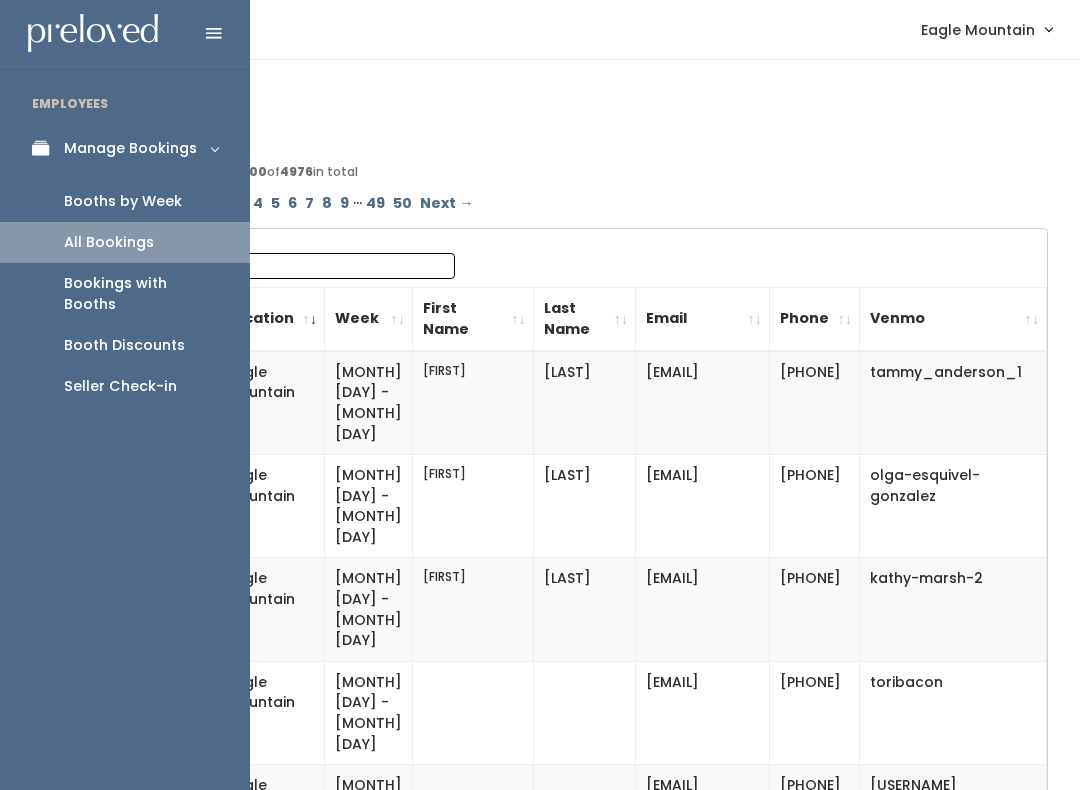 click on "Booths by Week" at bounding box center [125, 201] 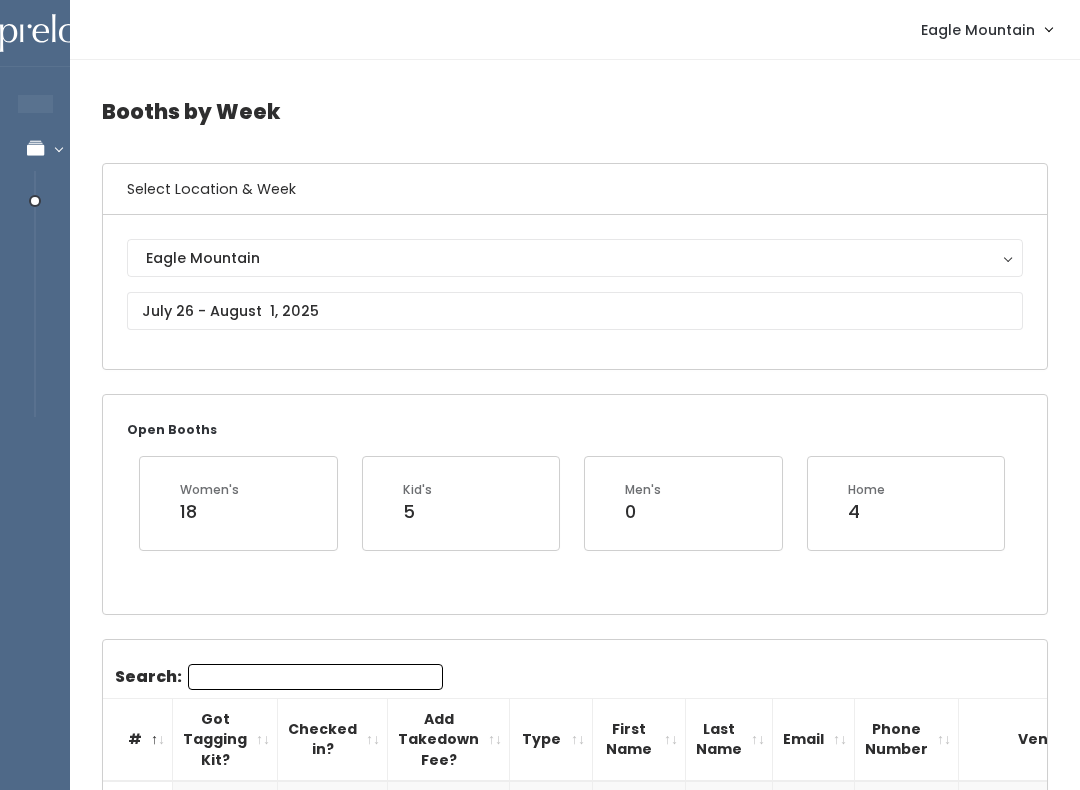 scroll, scrollTop: 0, scrollLeft: 0, axis: both 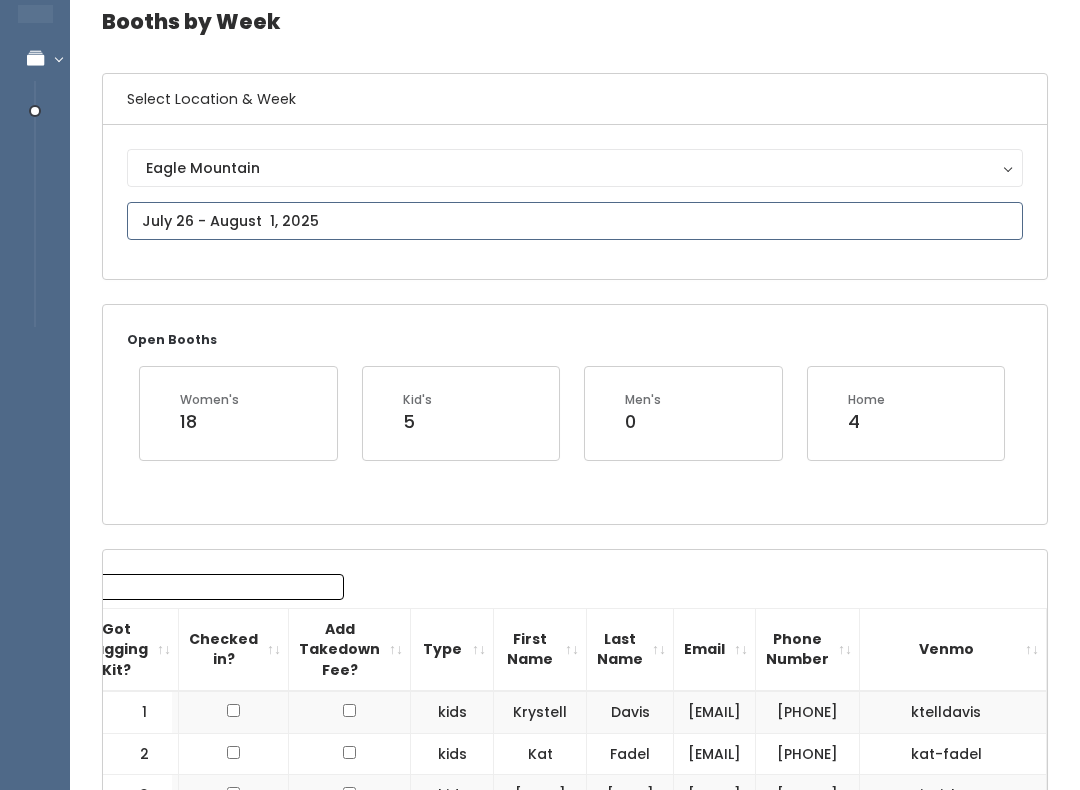 click at bounding box center (575, 221) 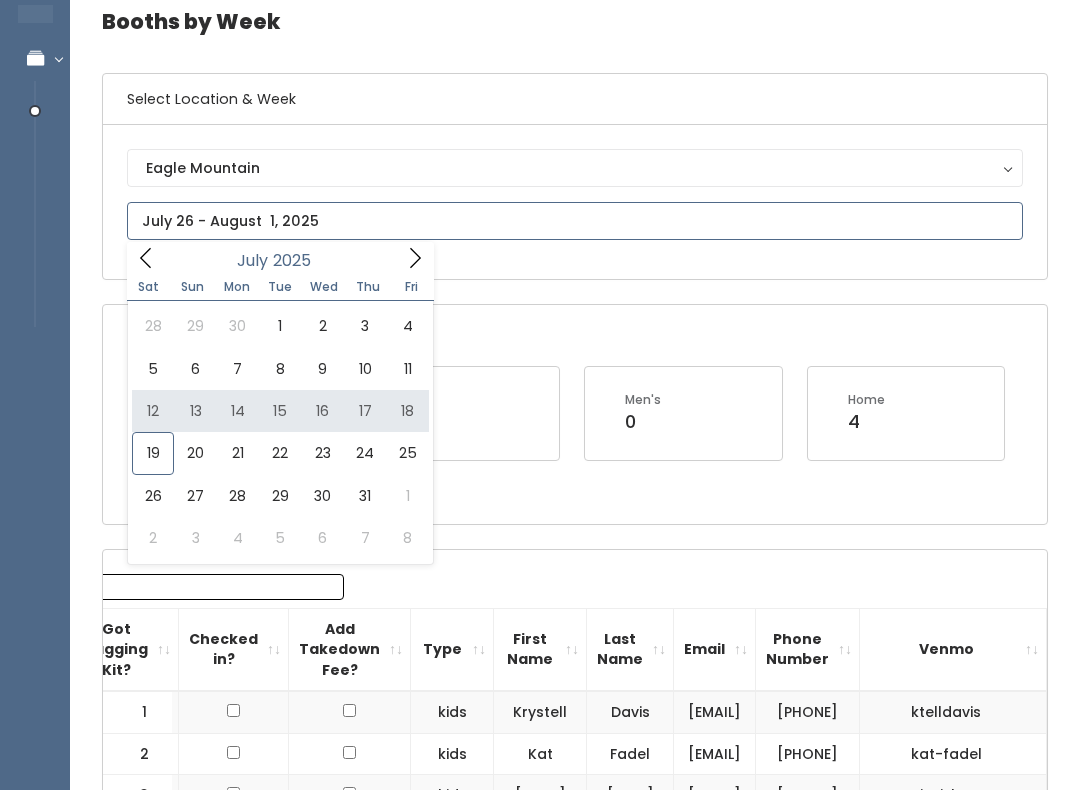 type on "[DATE] to [DATE]" 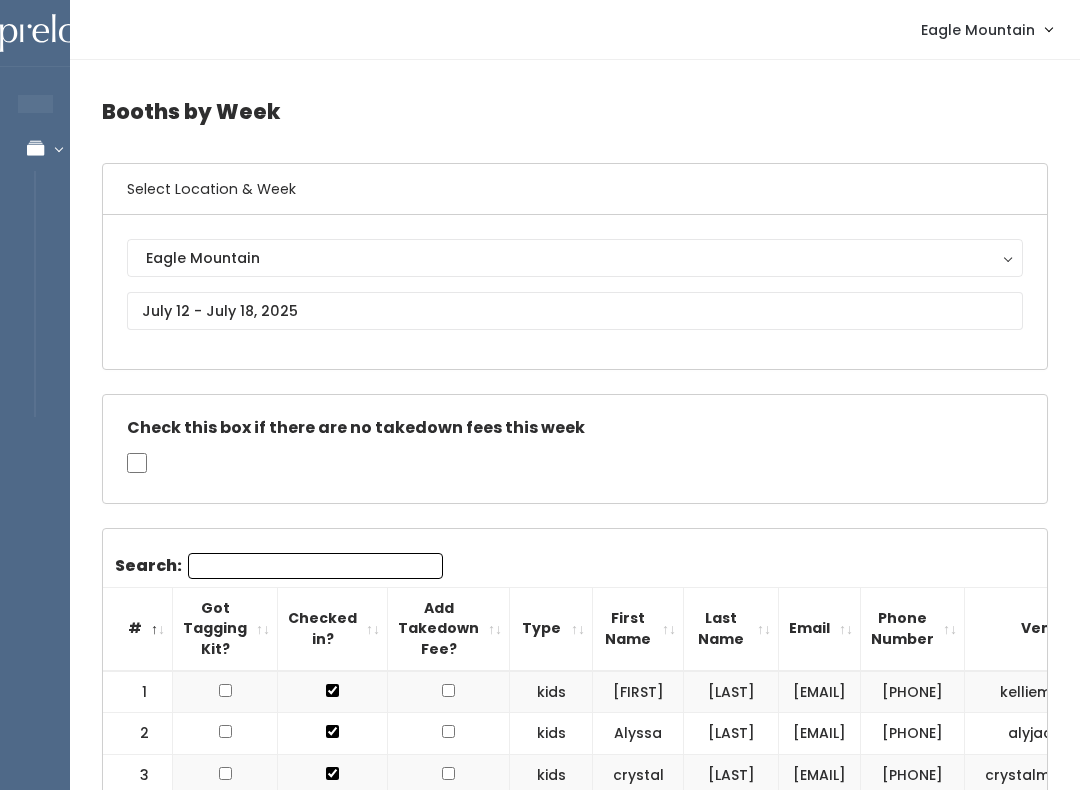 scroll, scrollTop: 0, scrollLeft: 0, axis: both 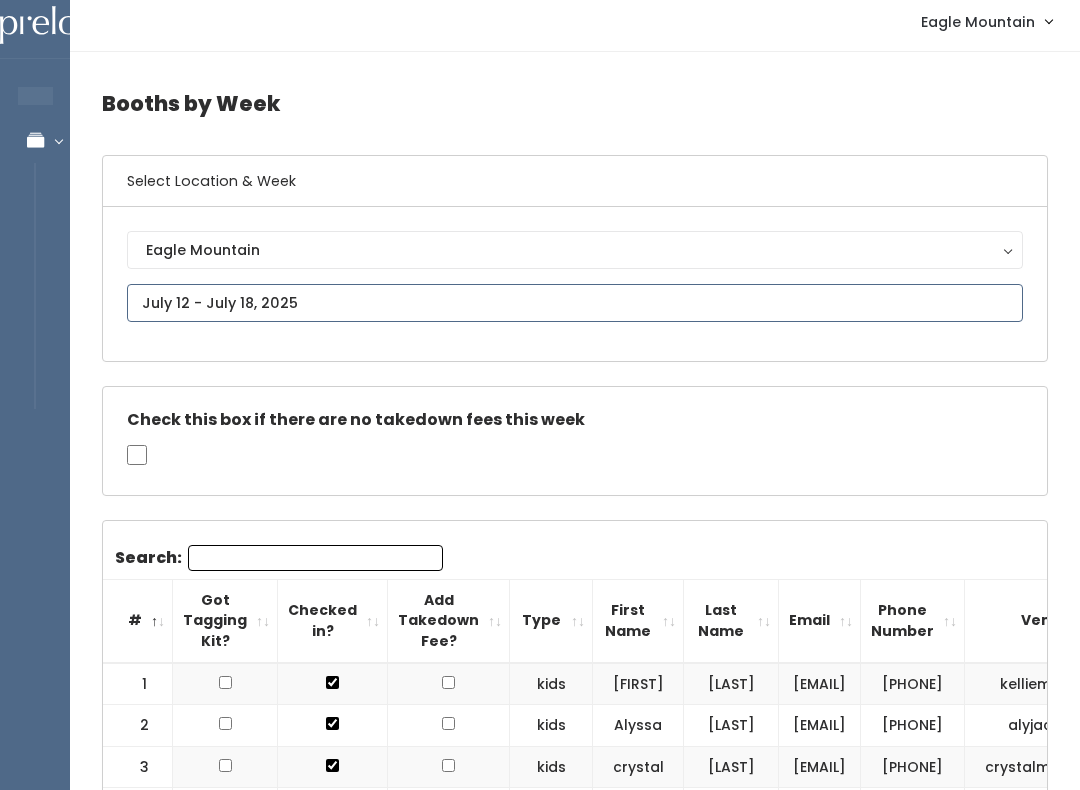 click on "EMPLOYEES
Manage Bookings
Booths by Week
All Bookings
Bookings with Booths
Booth Discounts
Seller Check-in
[CITY]
Admin Home
My bookings
Account settings" at bounding box center [540, 1889] 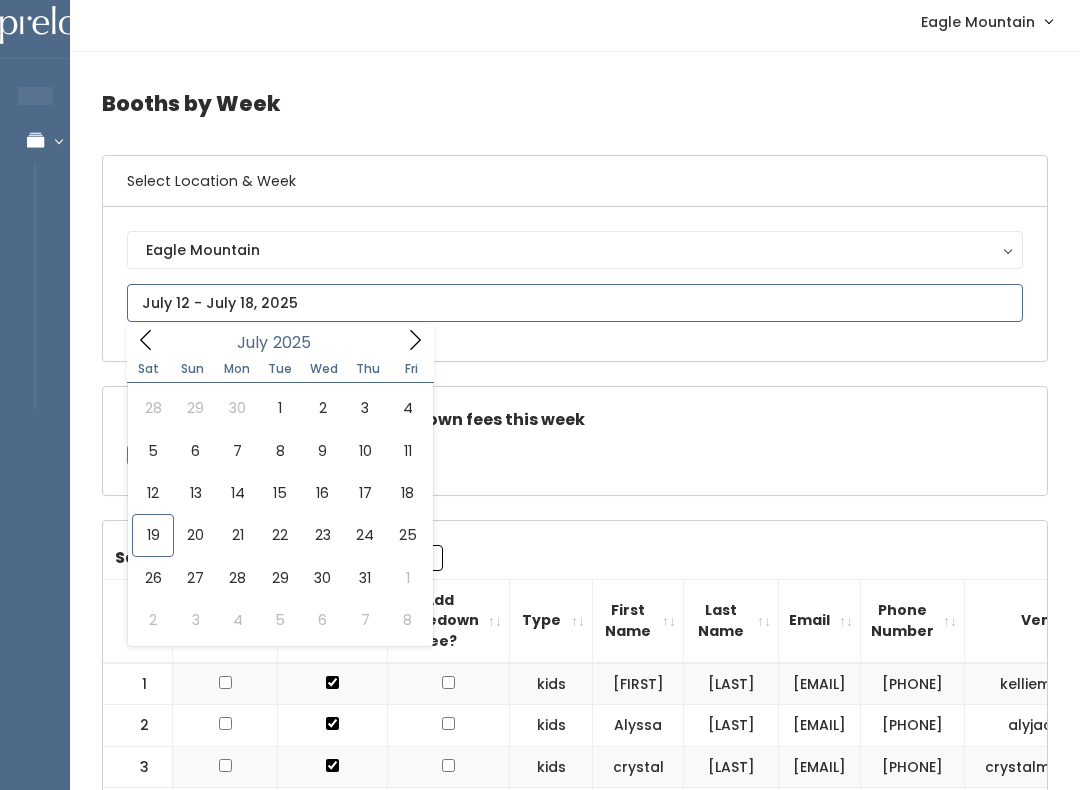 type on "[DATE] to [DATE]" 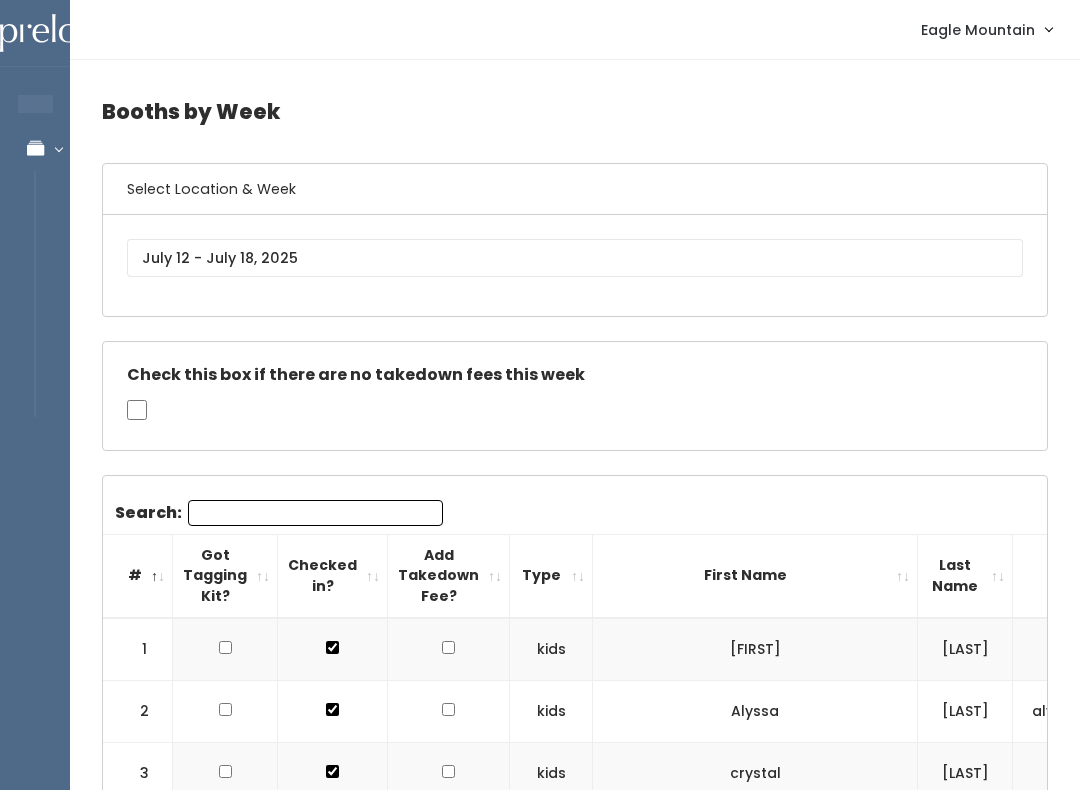 scroll, scrollTop: 0, scrollLeft: 0, axis: both 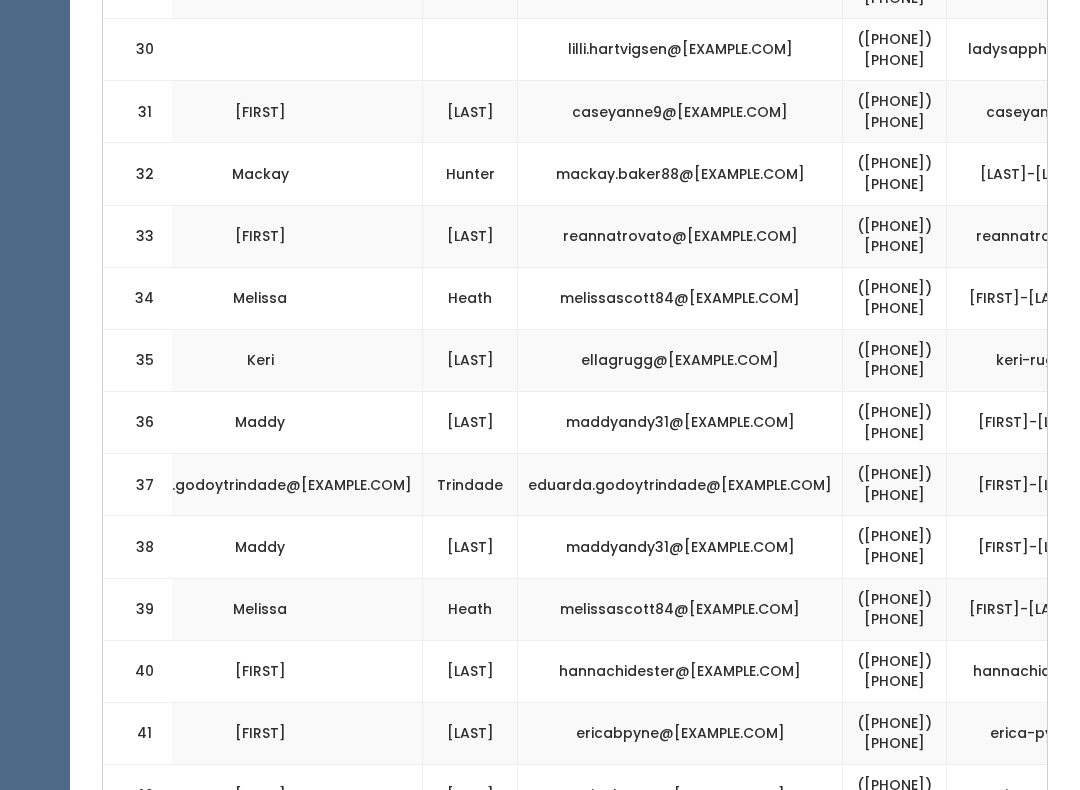 click on "([PHONE]) [PHONE]" at bounding box center (895, 299) 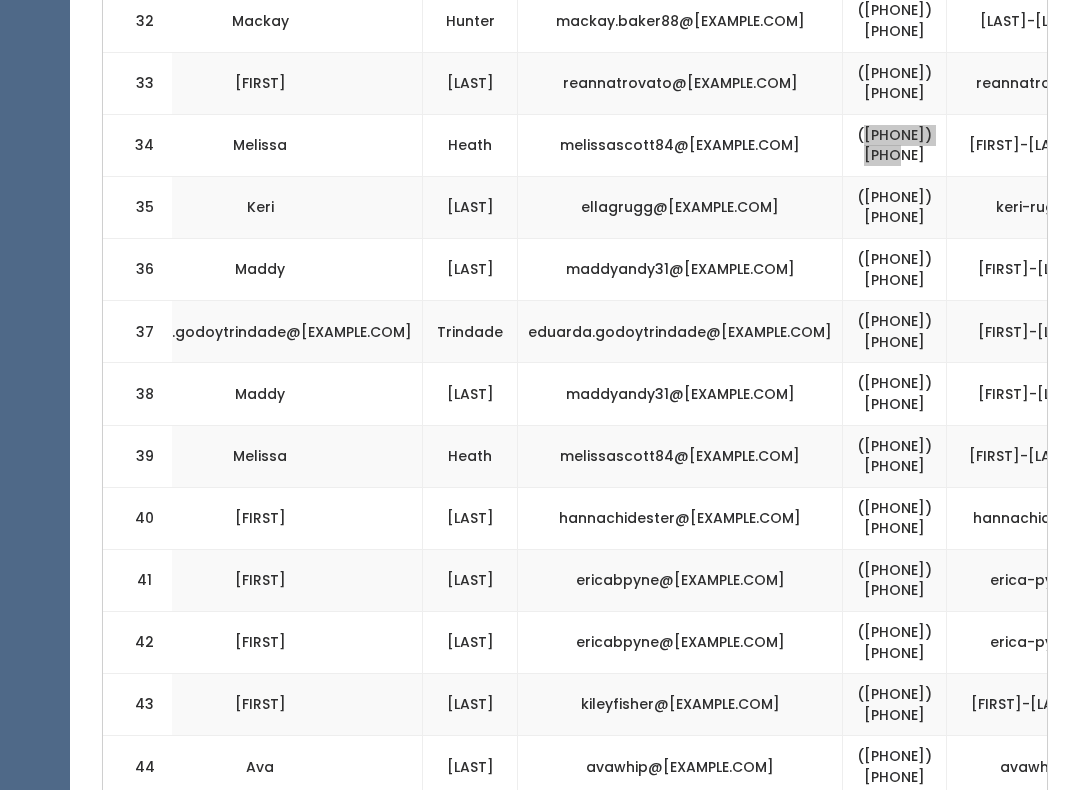 scroll, scrollTop: 2608, scrollLeft: 0, axis: vertical 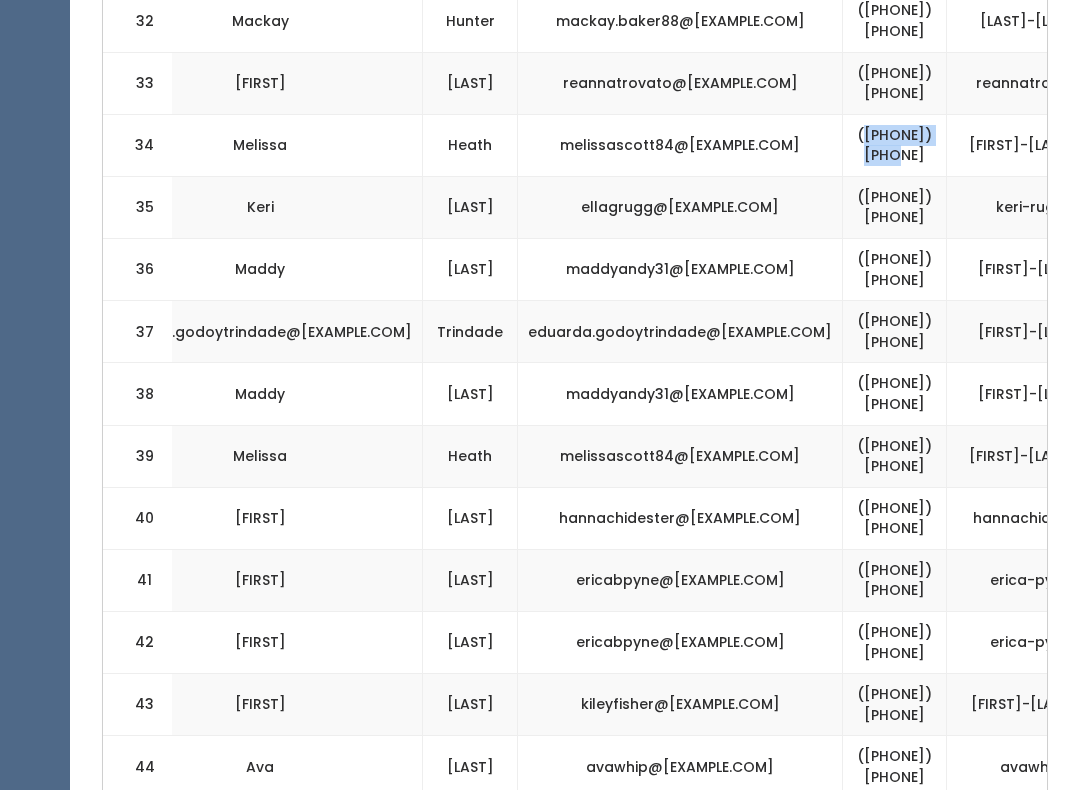 click on "([PHONE]) [PHONE]" at bounding box center [895, 518] 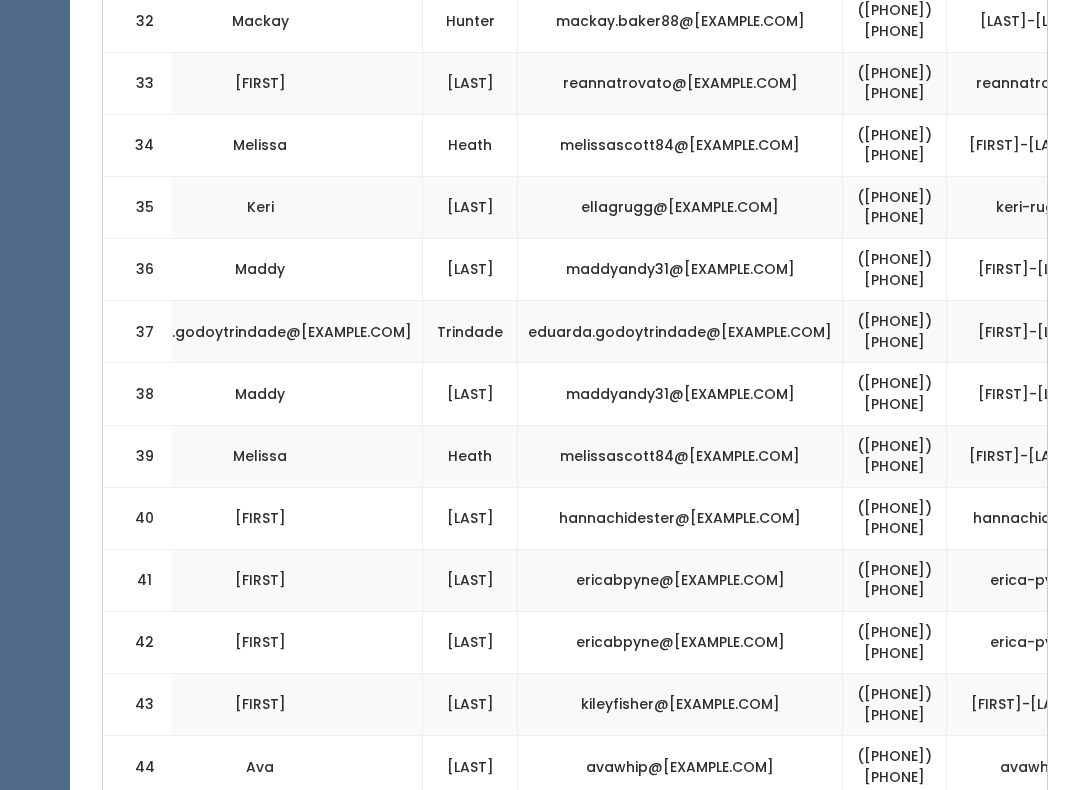 click on "([PHONE]) [PHONE]" at bounding box center (895, 518) 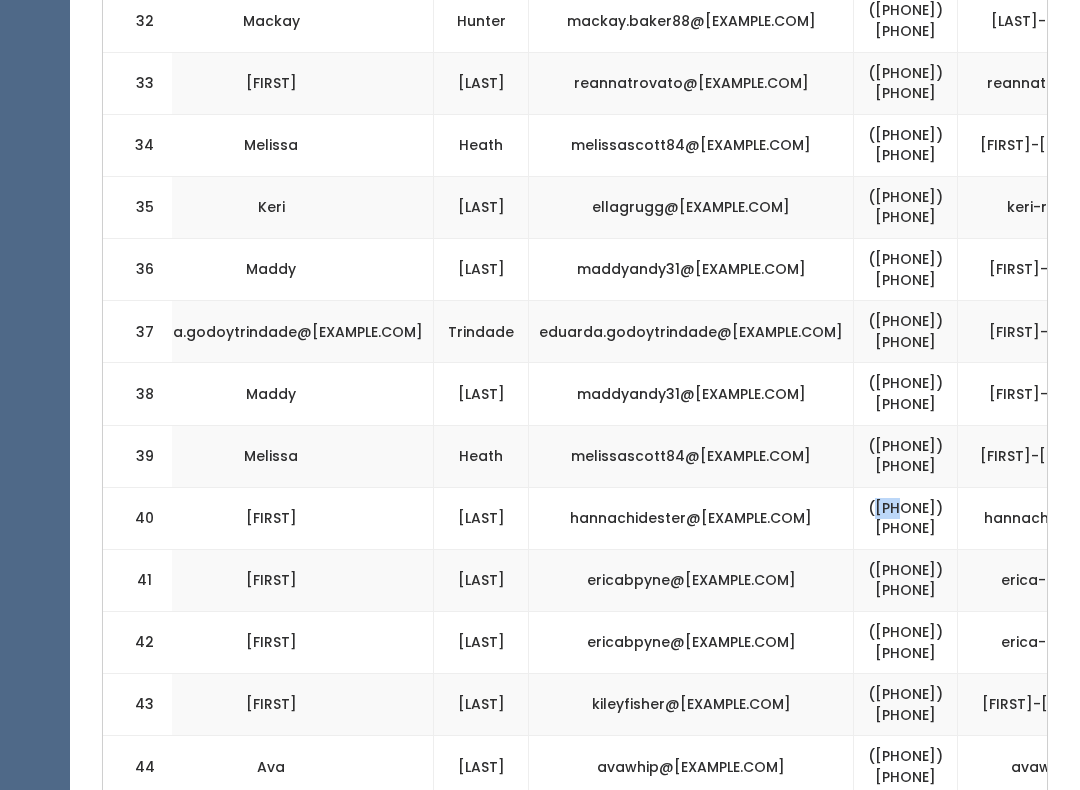 scroll, scrollTop: 0, scrollLeft: 485, axis: horizontal 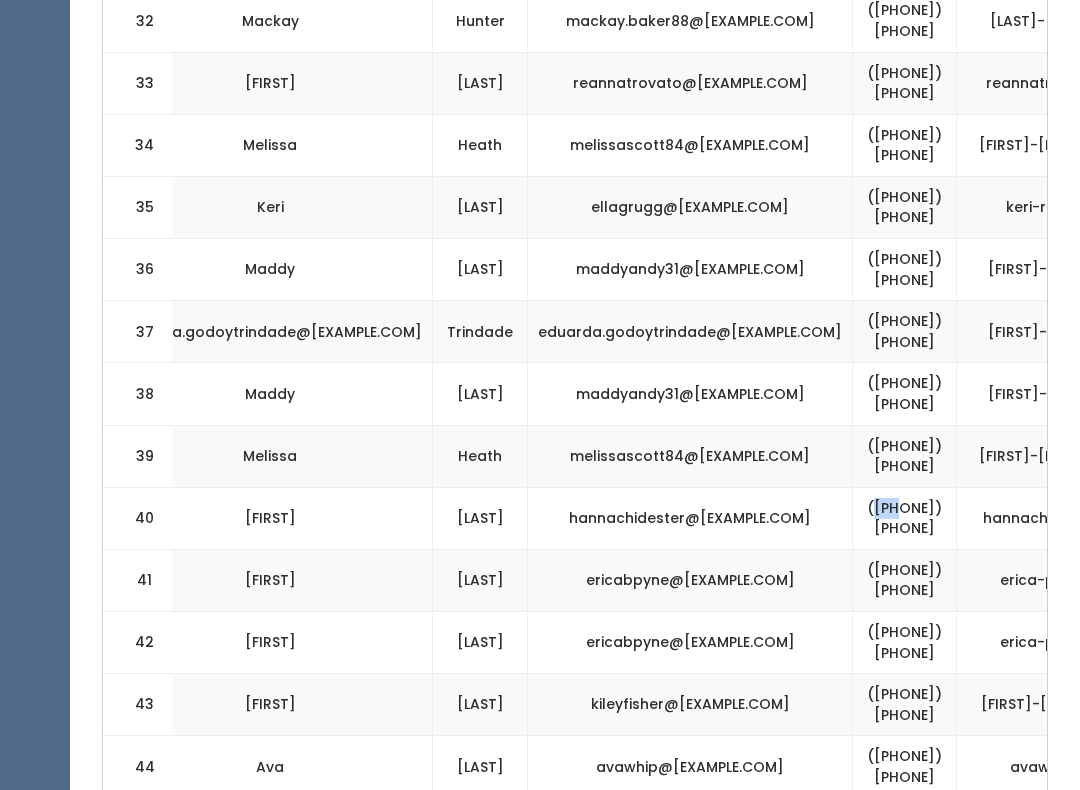 click on "([PHONE]) [PHONE]" at bounding box center [905, 518] 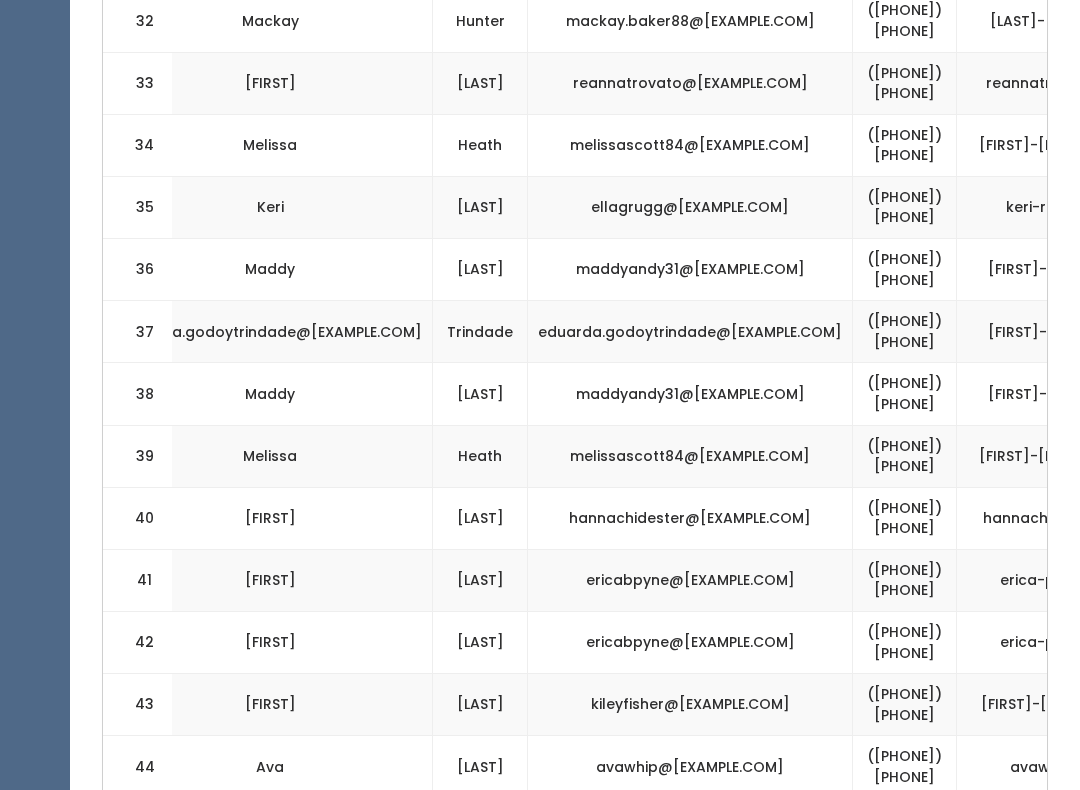 click on "([PHONE]) [PHONE]" at bounding box center (905, 518) 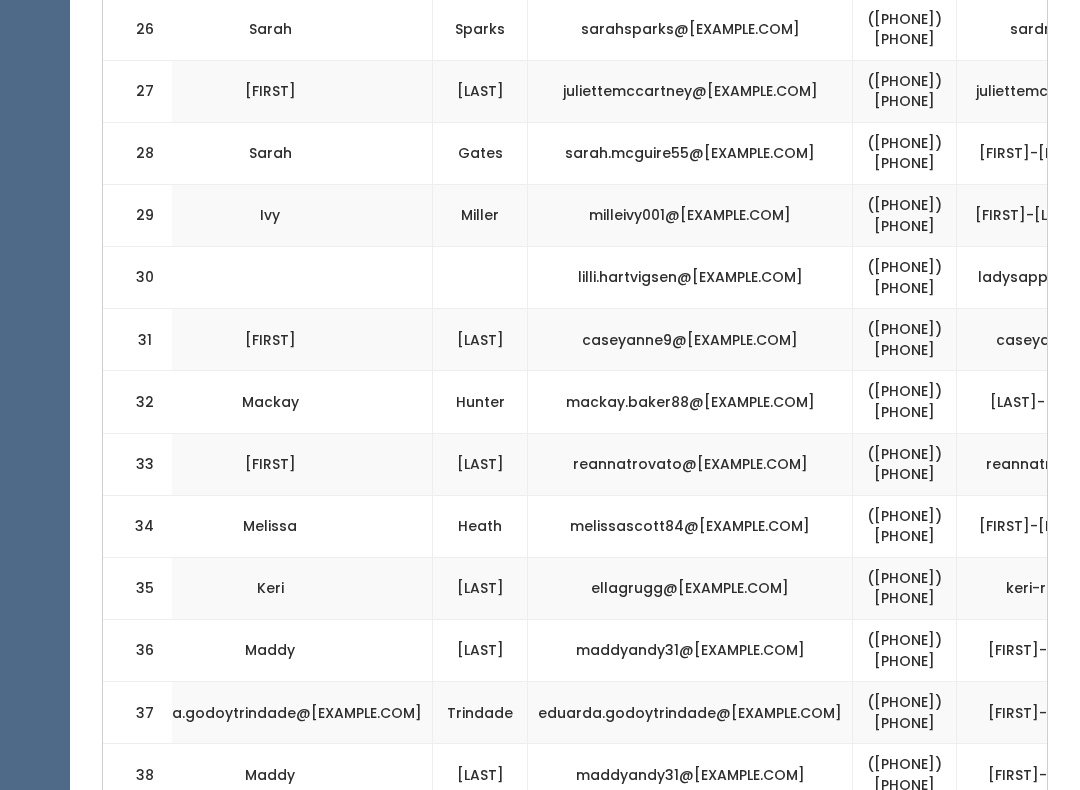 scroll, scrollTop: 2227, scrollLeft: 0, axis: vertical 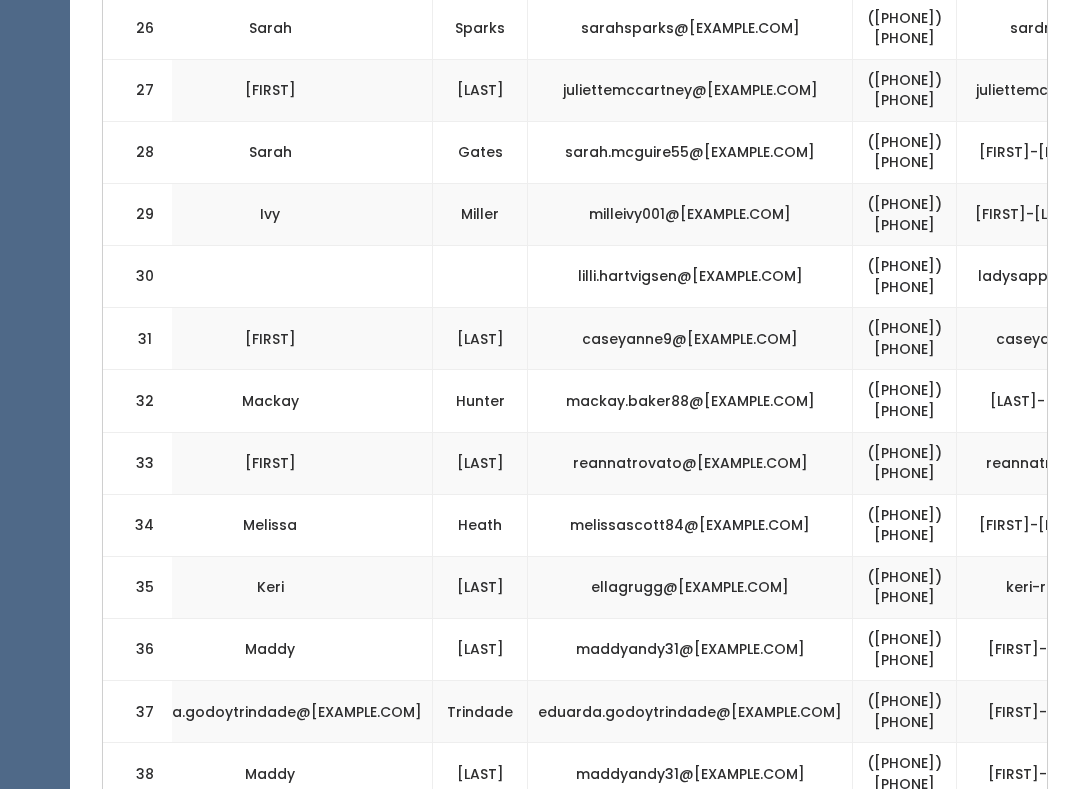 click on "([PHONE]) [PHONE]" at bounding box center [905, 340] 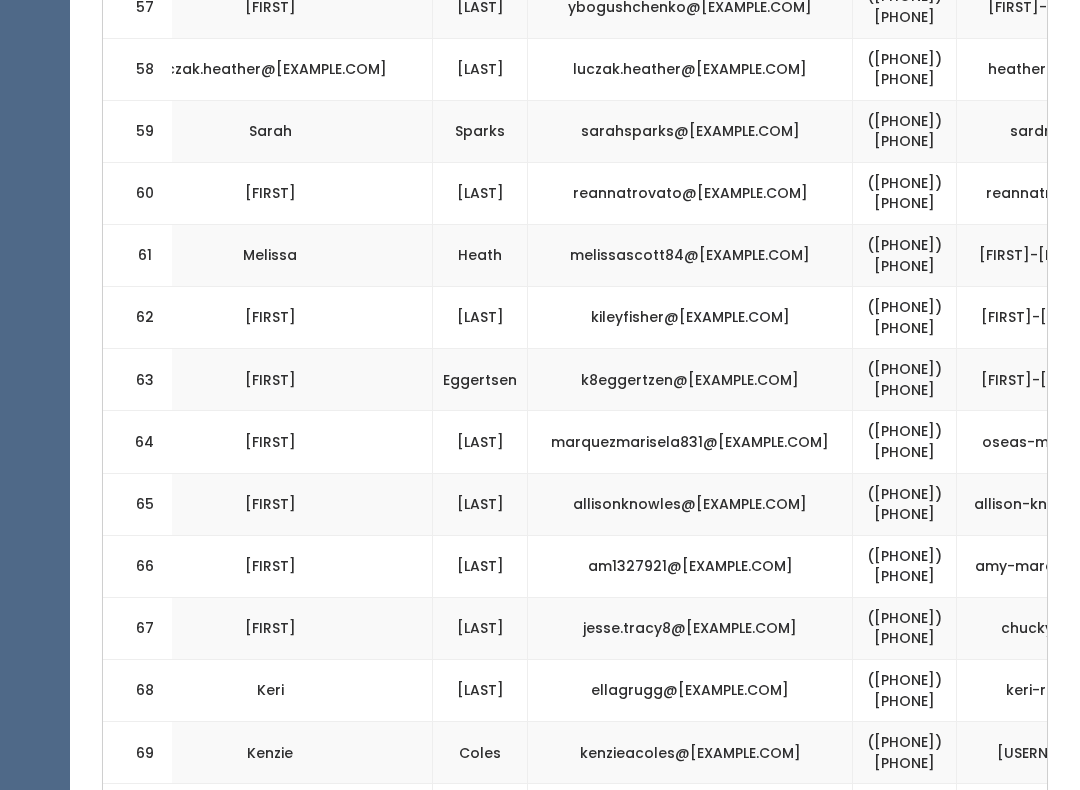 scroll, scrollTop: 4201, scrollLeft: 0, axis: vertical 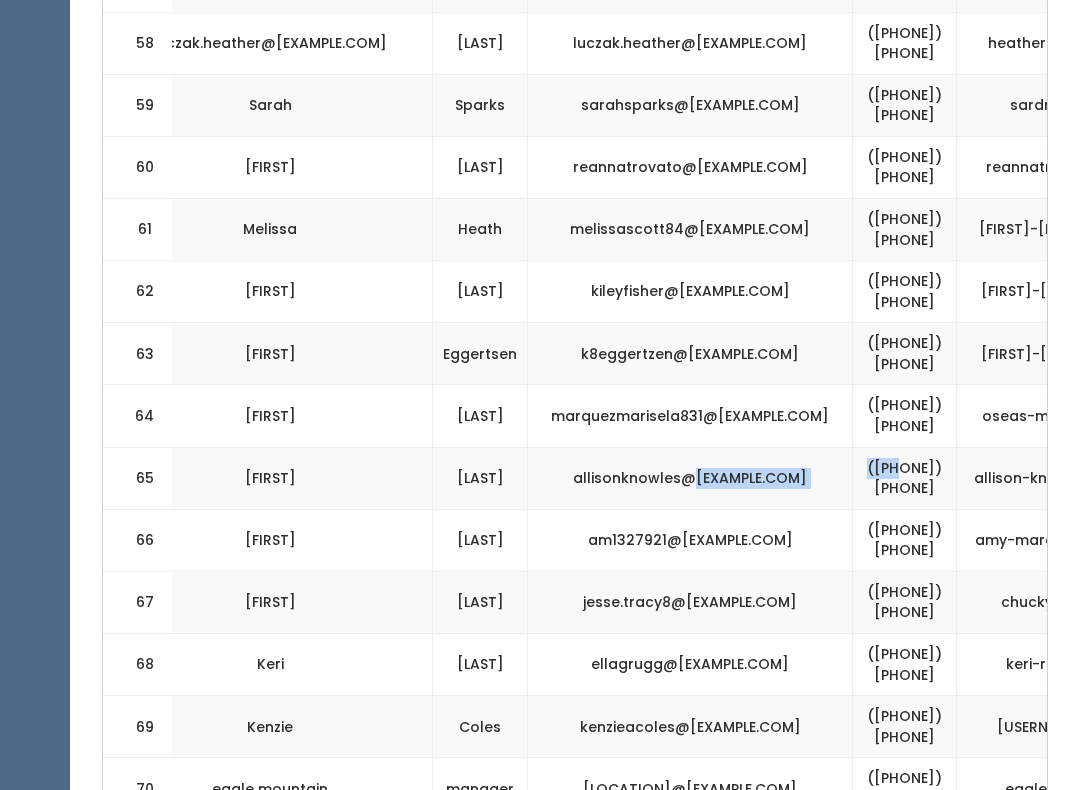 click on "([PHONE]) [PHONE]" at bounding box center [905, 479] 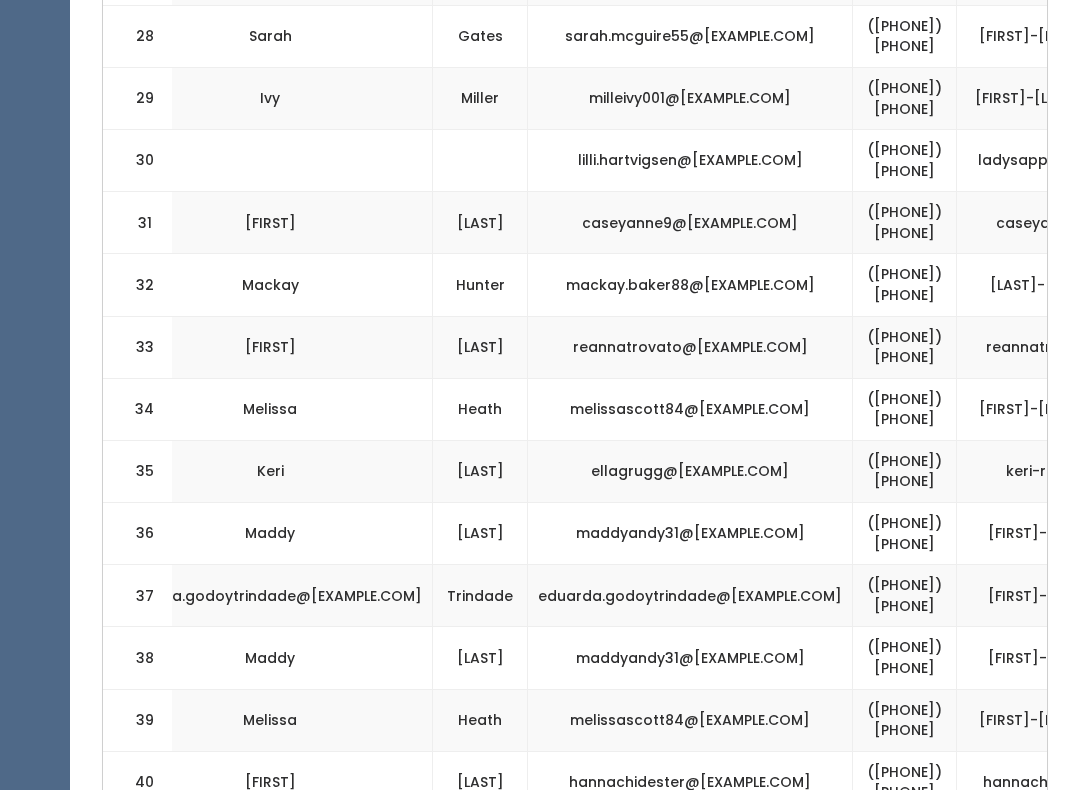 scroll, scrollTop: 2229, scrollLeft: 0, axis: vertical 